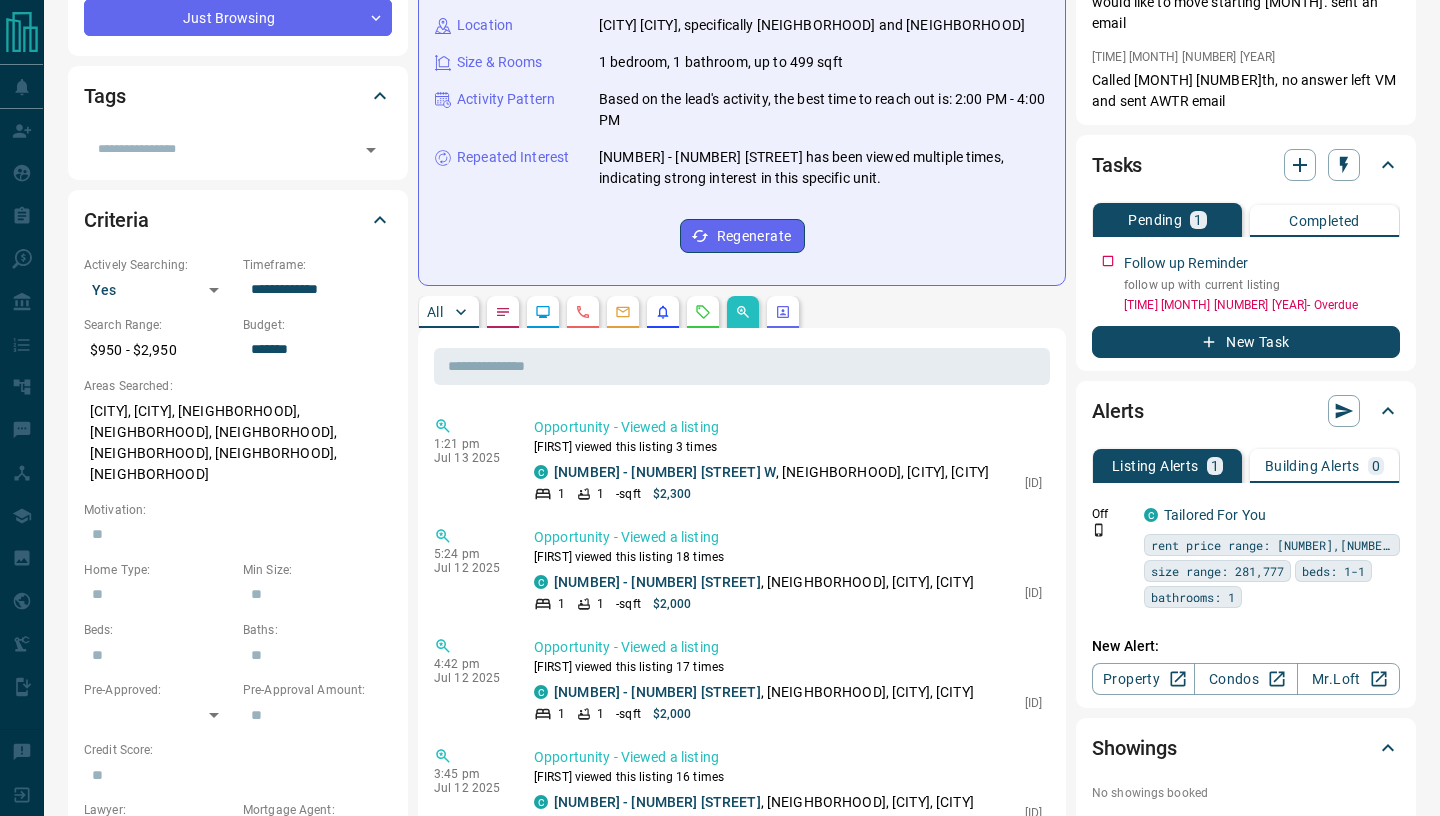 scroll, scrollTop: 488, scrollLeft: 0, axis: vertical 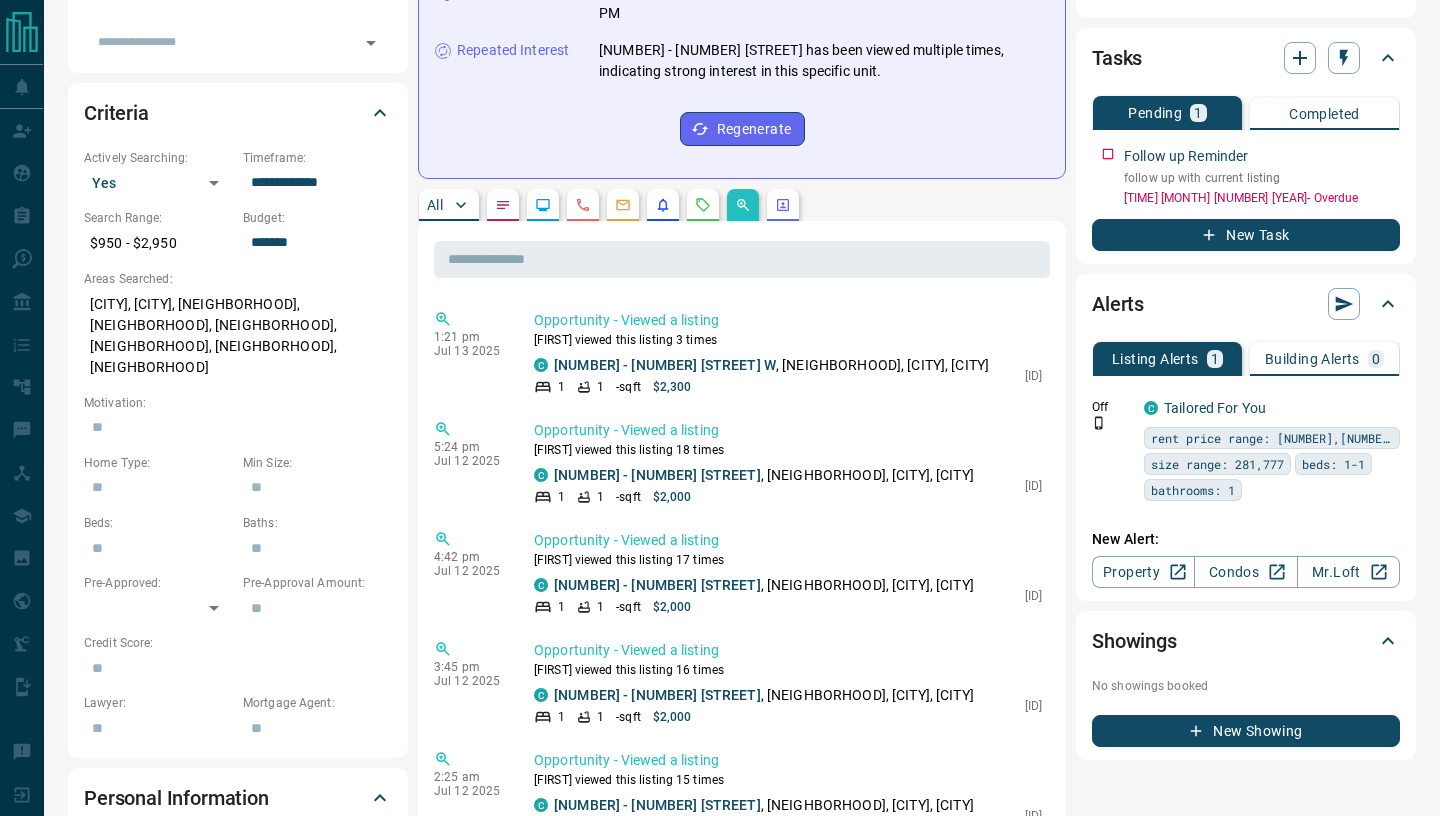 drag, startPoint x: 980, startPoint y: 394, endPoint x: 1054, endPoint y: 395, distance: 74.00676 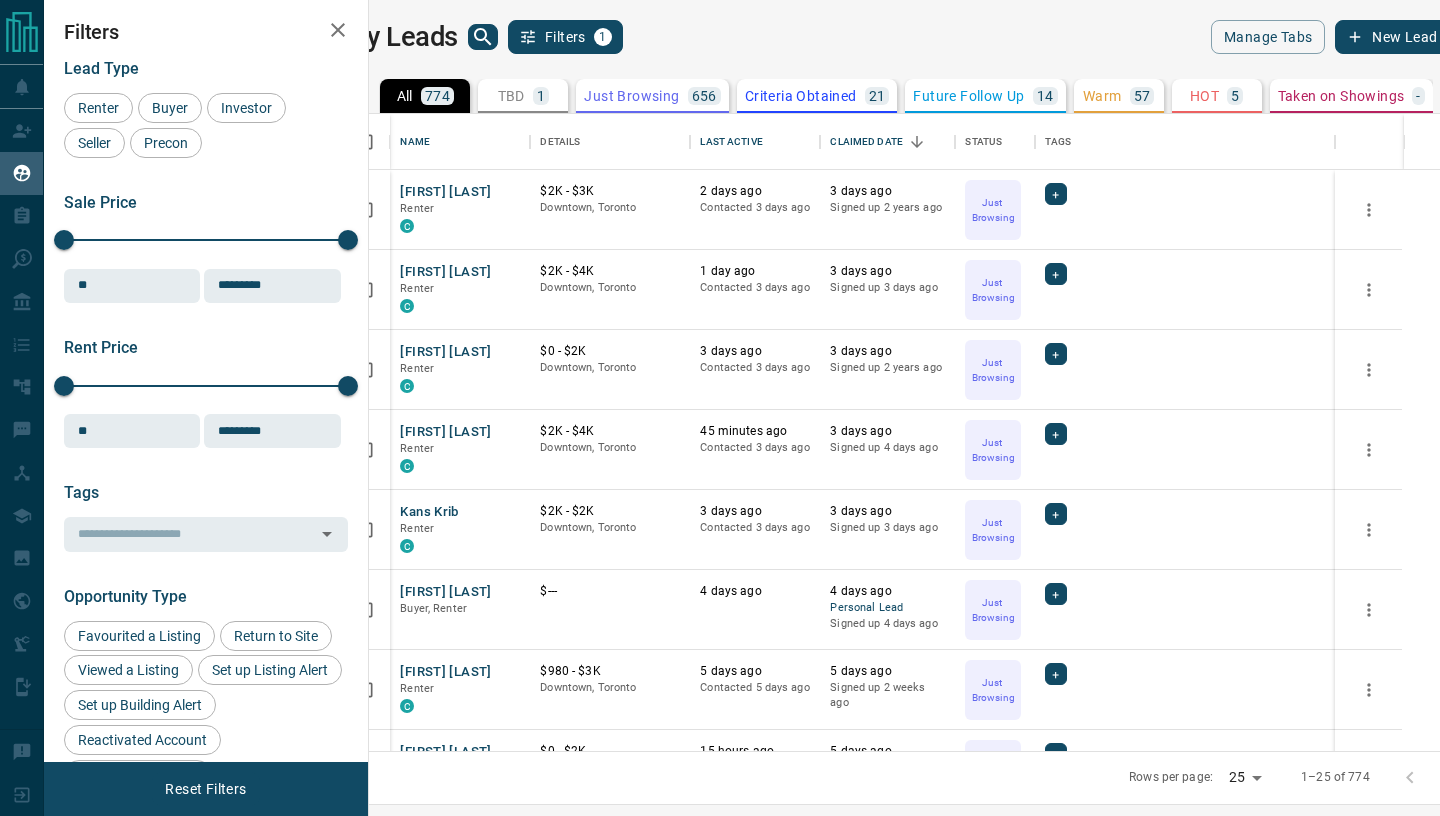 scroll, scrollTop: 0, scrollLeft: 0, axis: both 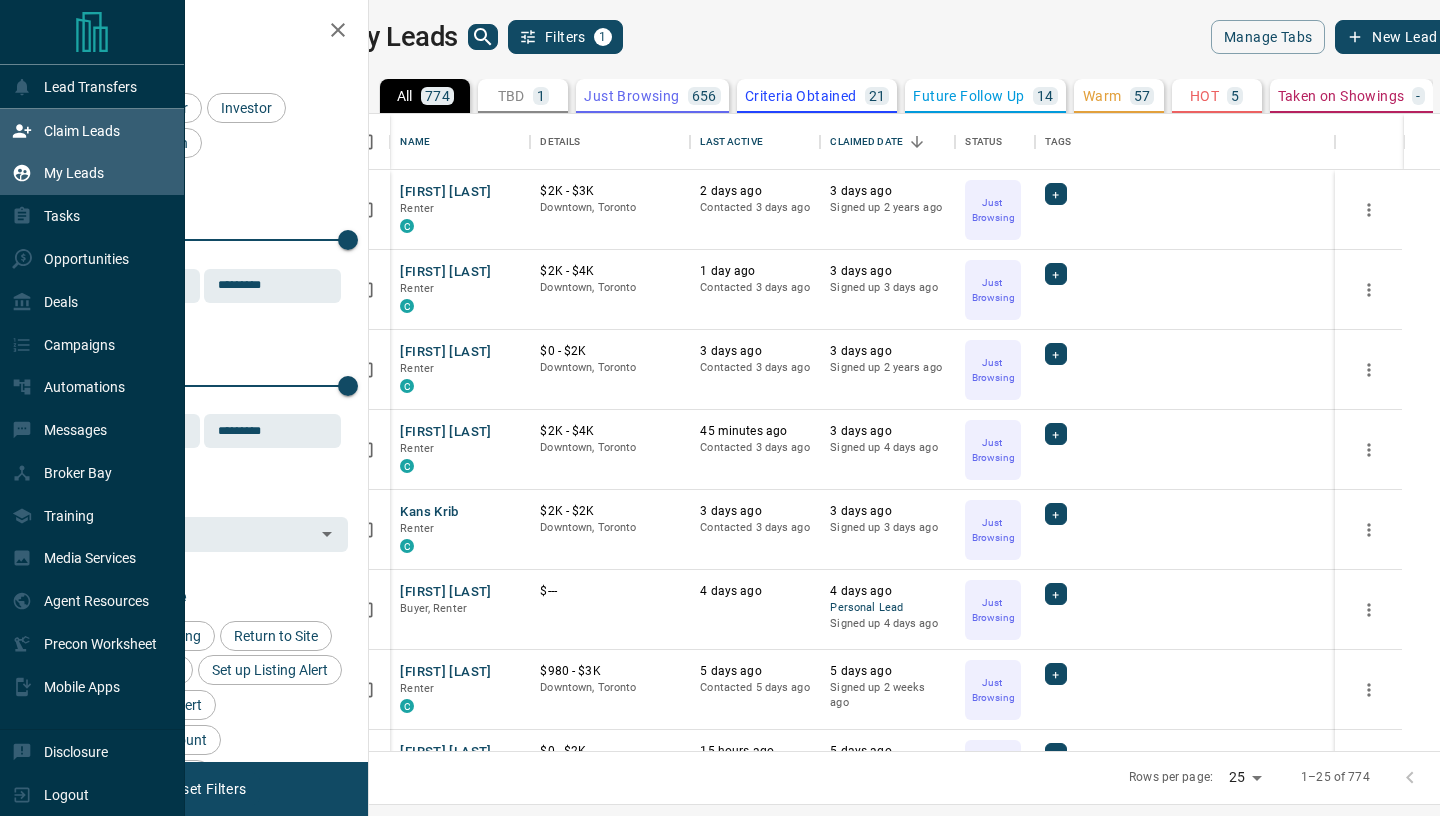 click on "Claim Leads" at bounding box center (66, 130) 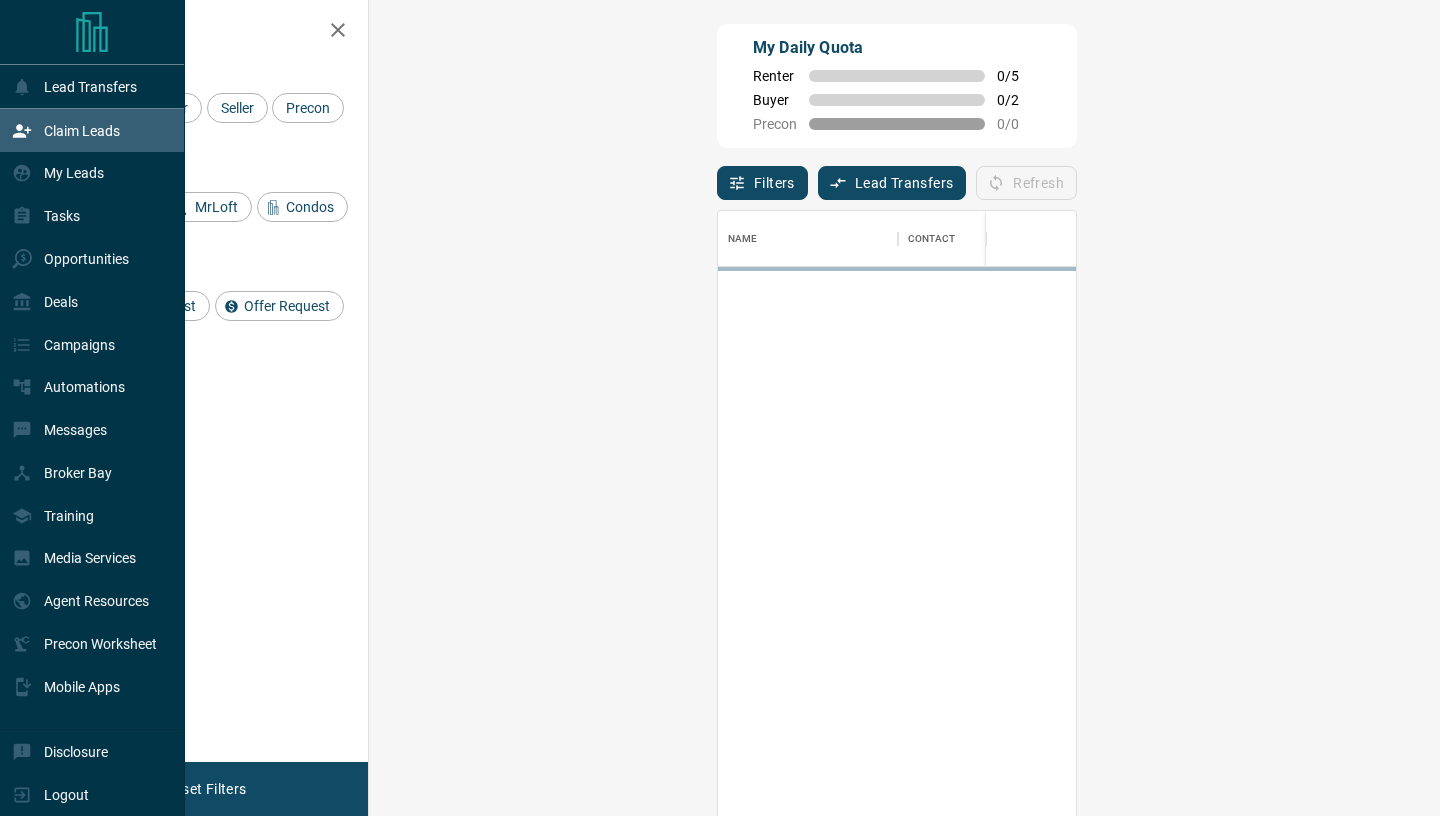 scroll, scrollTop: 1, scrollLeft: 1, axis: both 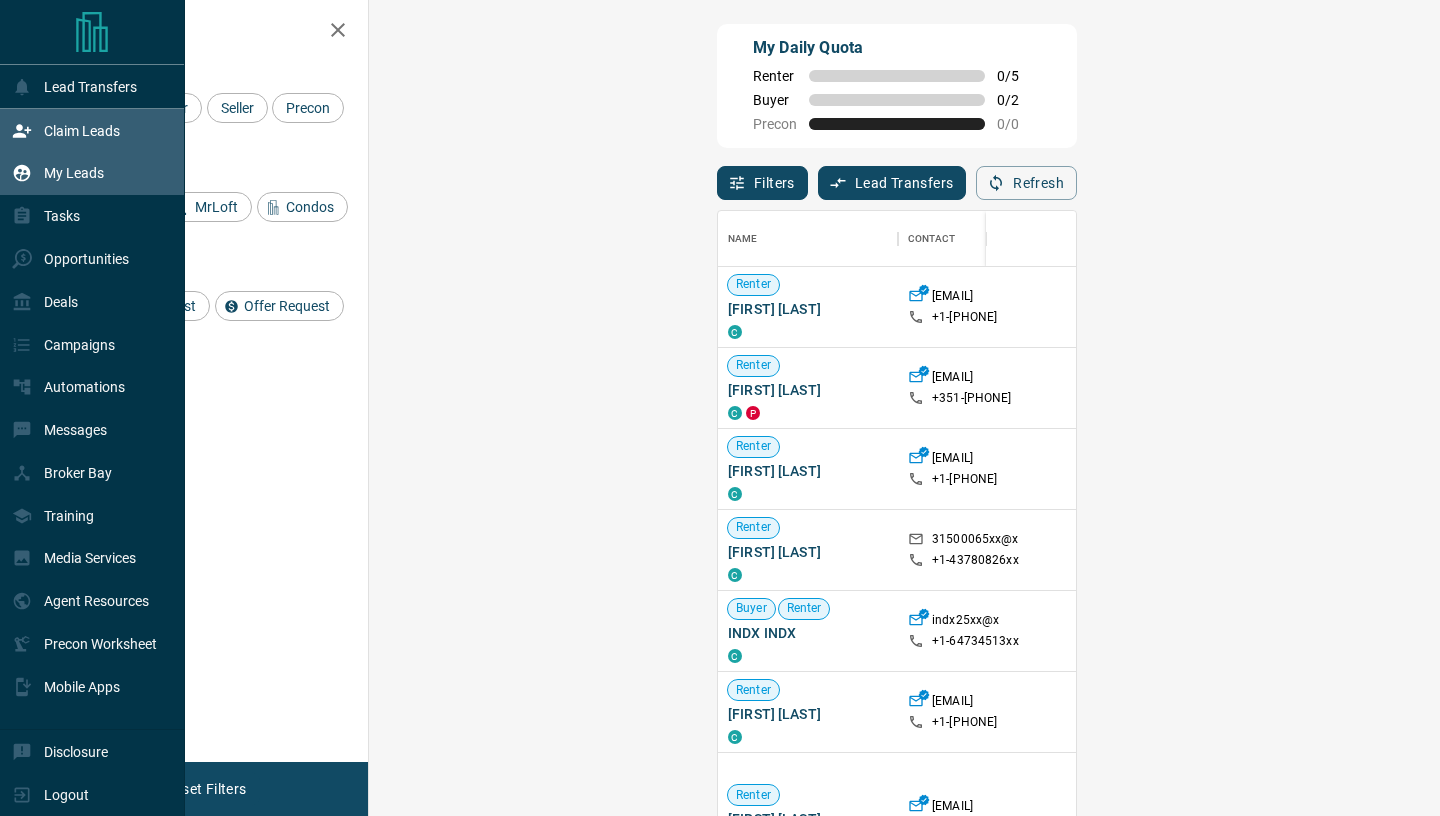click on "My Leads" at bounding box center [74, 173] 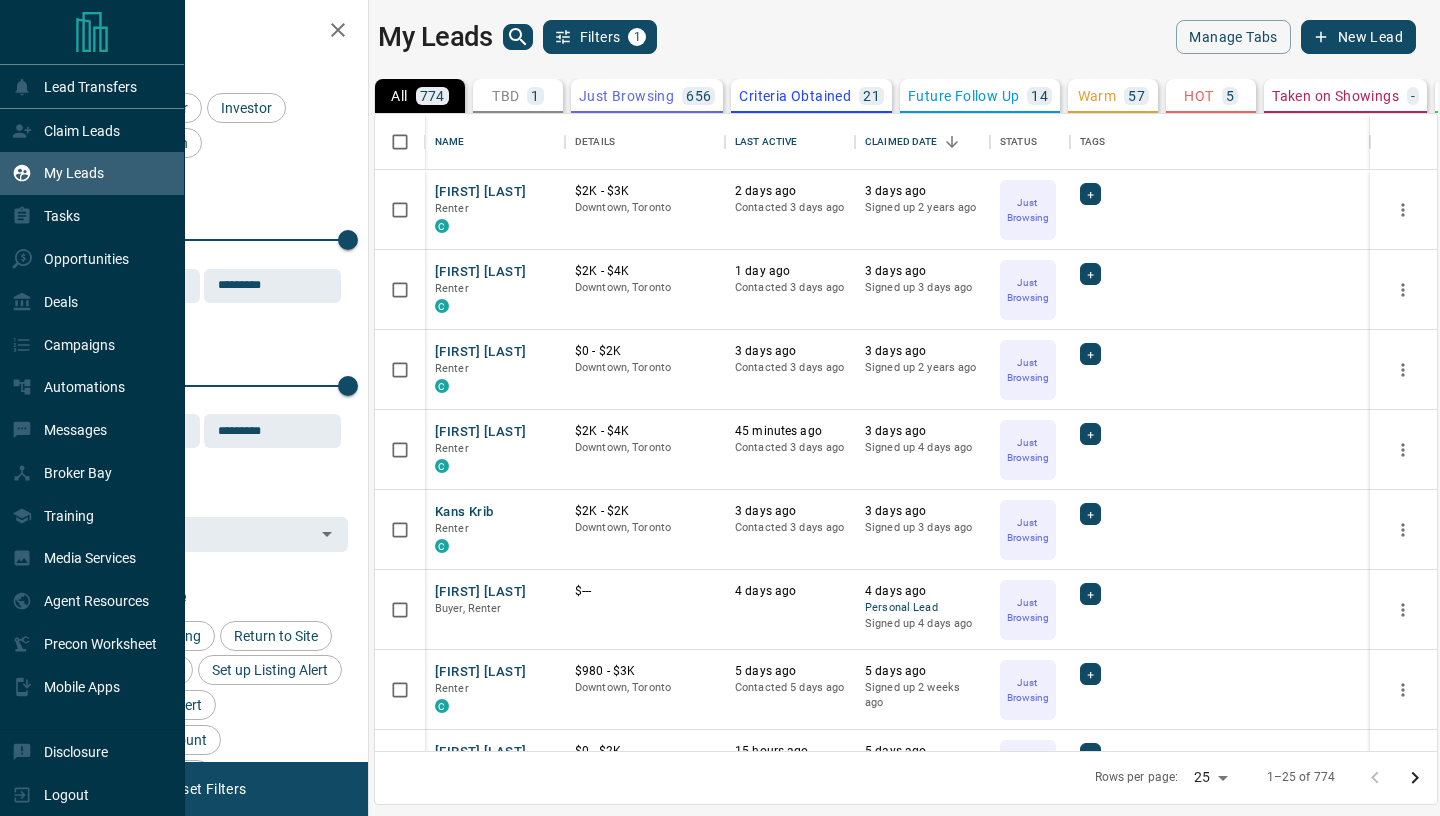 scroll, scrollTop: 2, scrollLeft: 1, axis: both 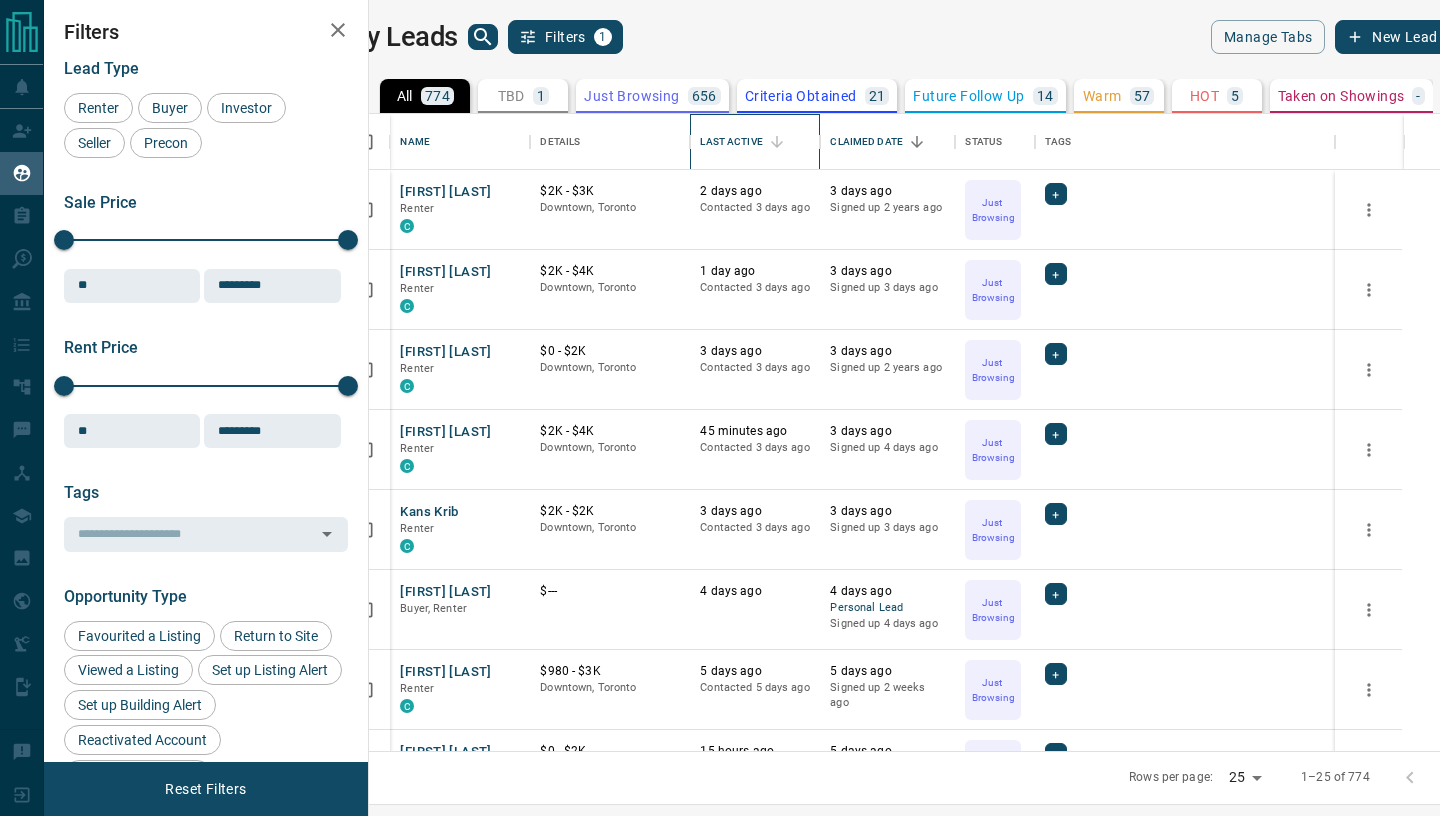 click on "Last Active" at bounding box center [731, 142] 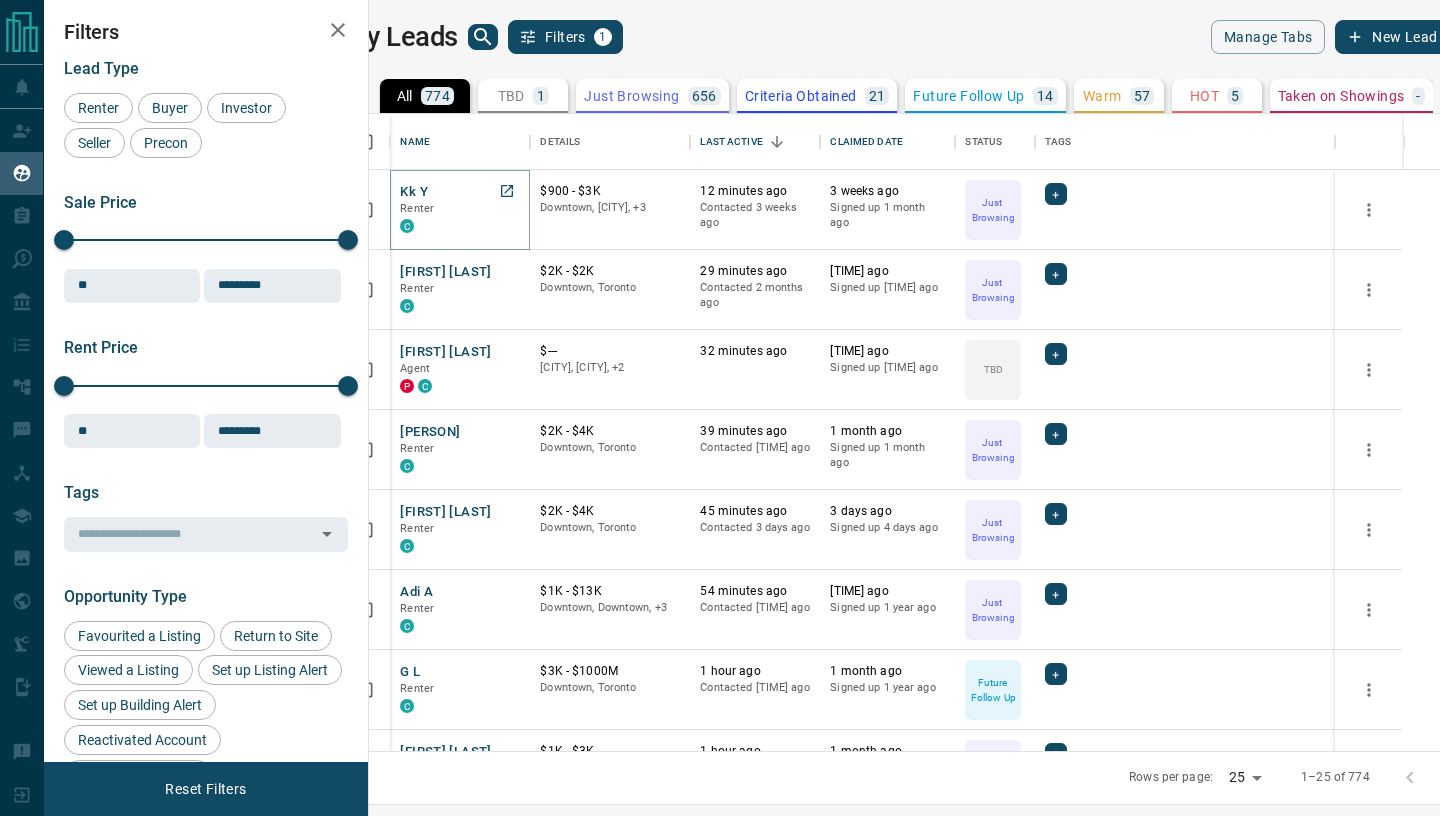 click on "Kk Y" at bounding box center (414, 192) 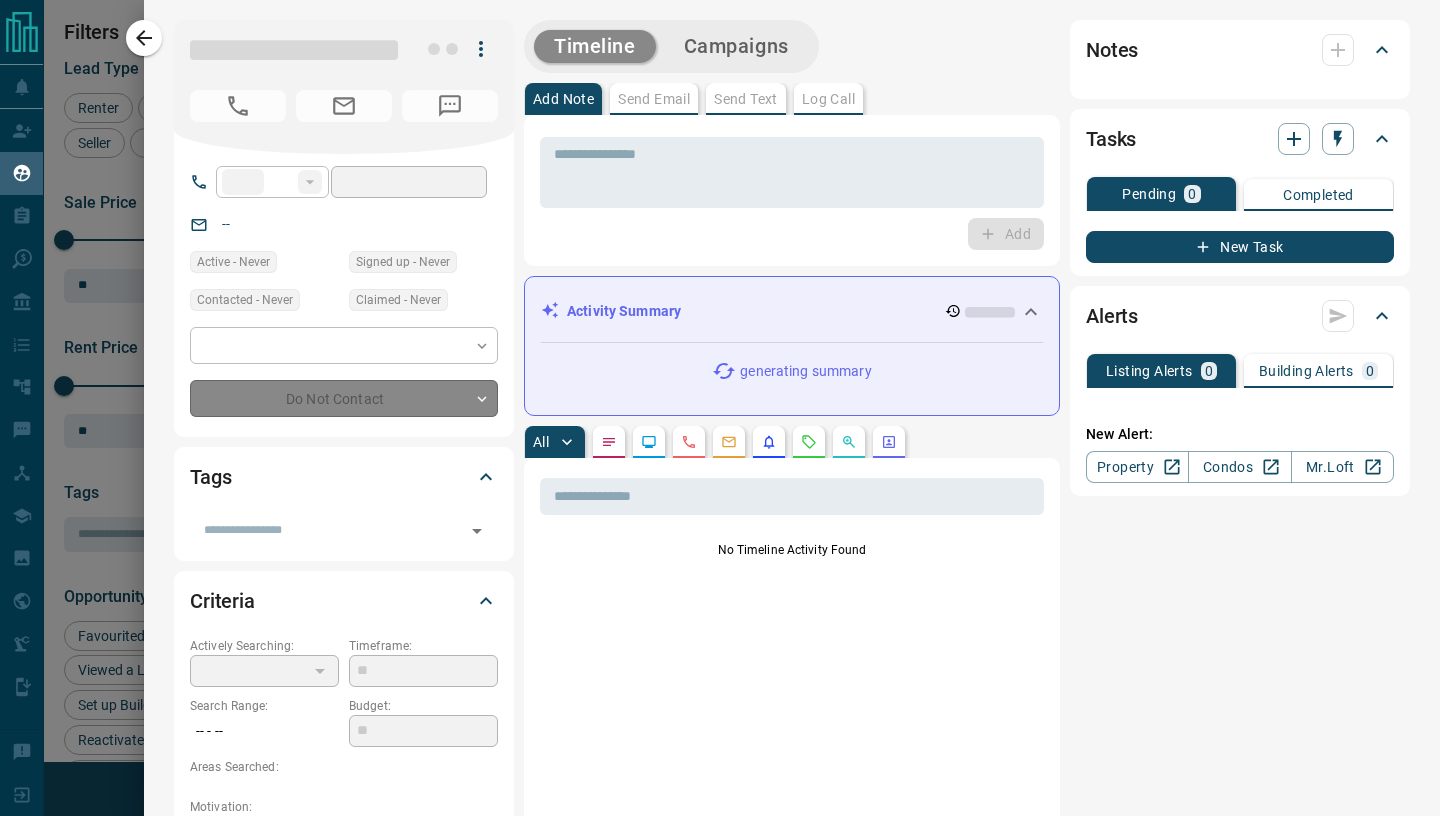 type on "****" 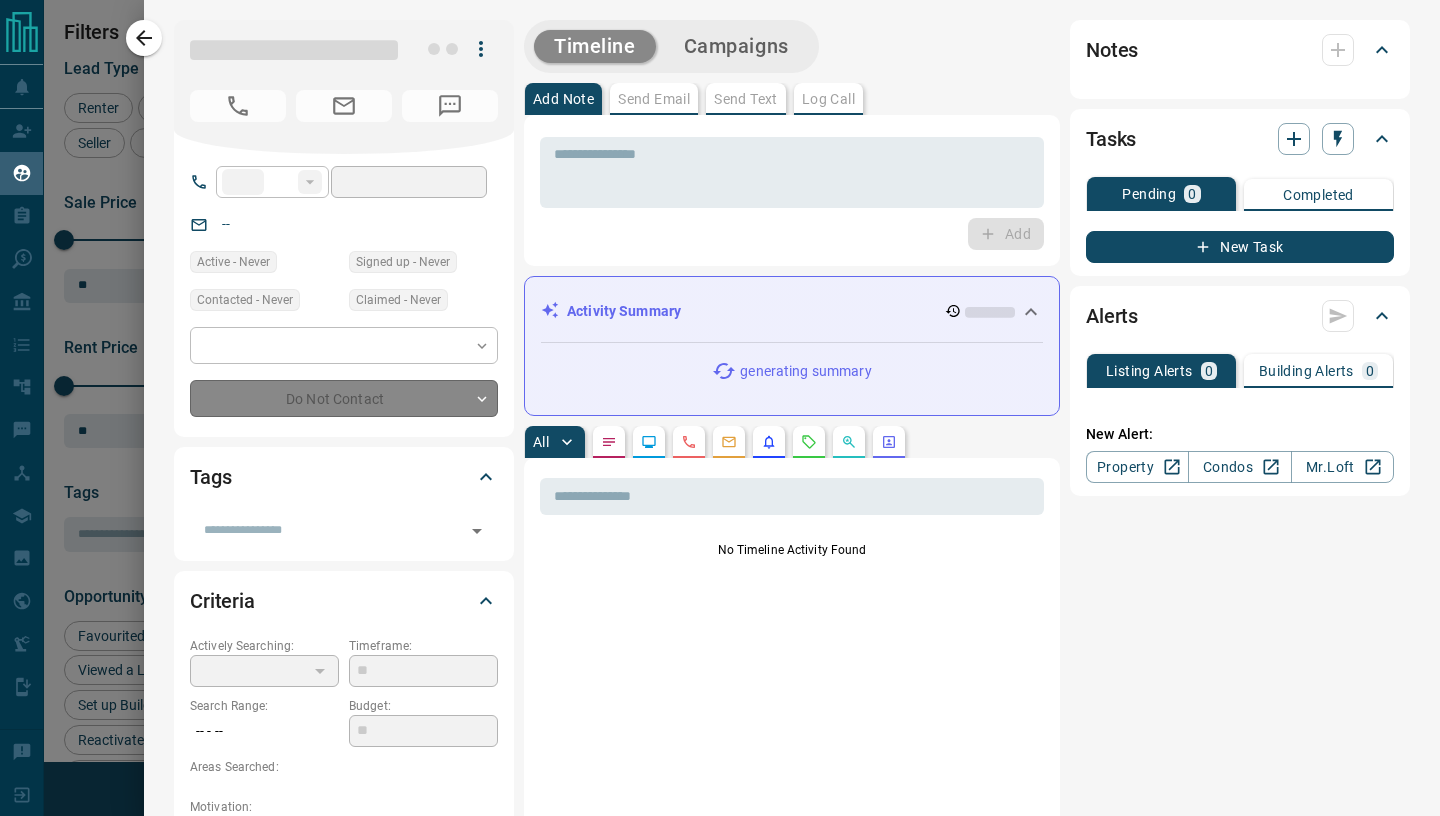 type on "**********" 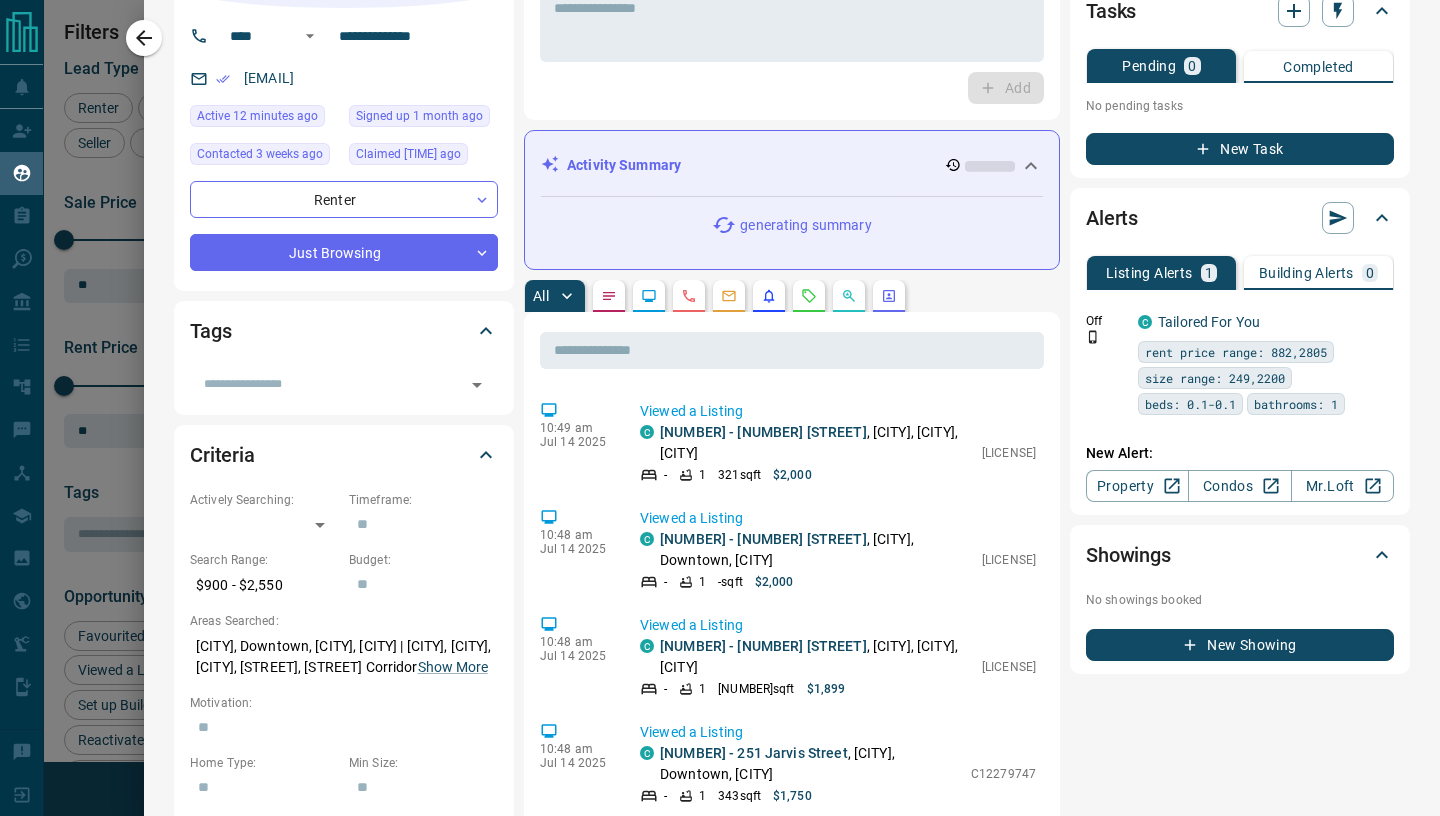 scroll, scrollTop: 157, scrollLeft: 0, axis: vertical 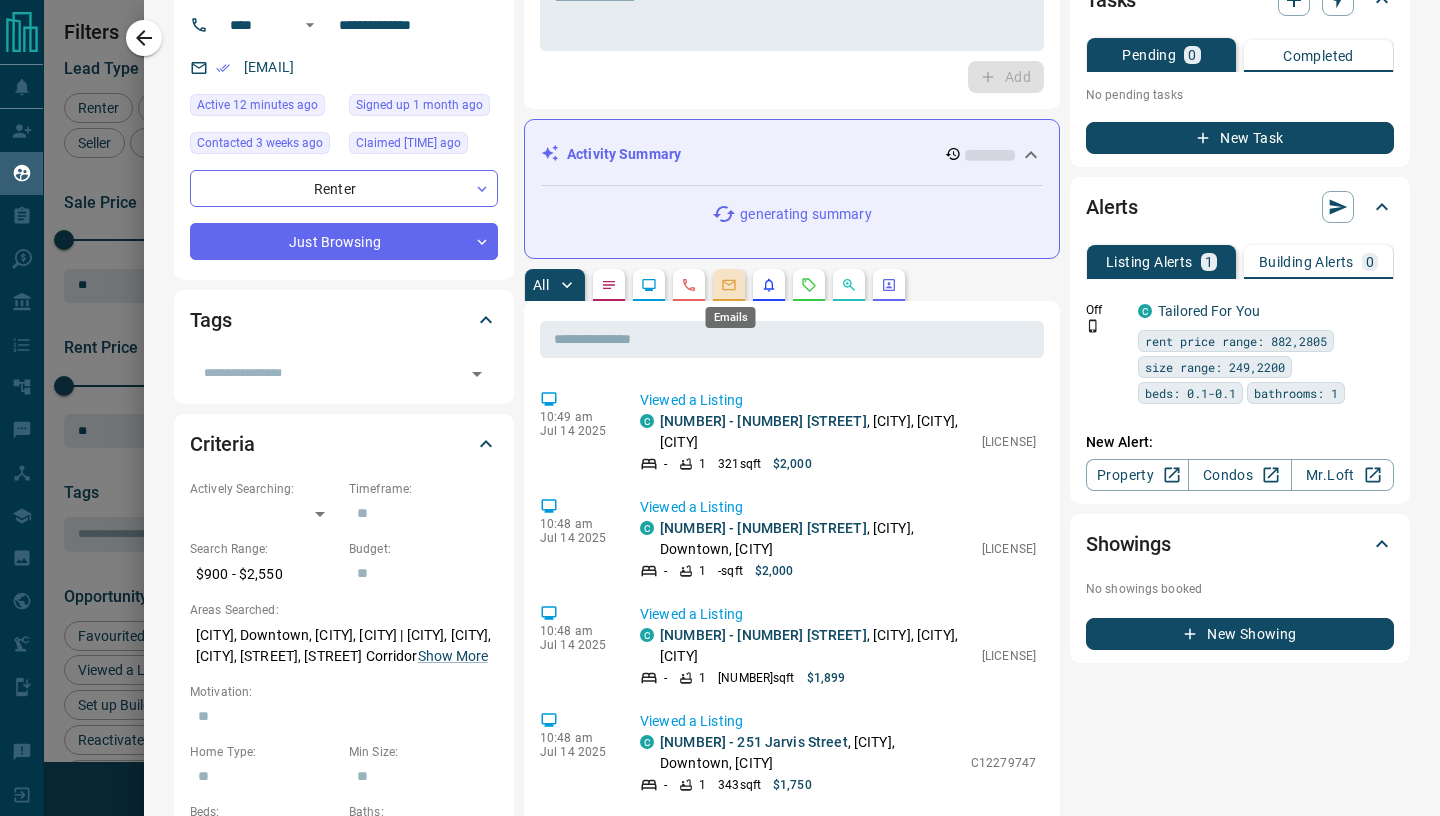 click 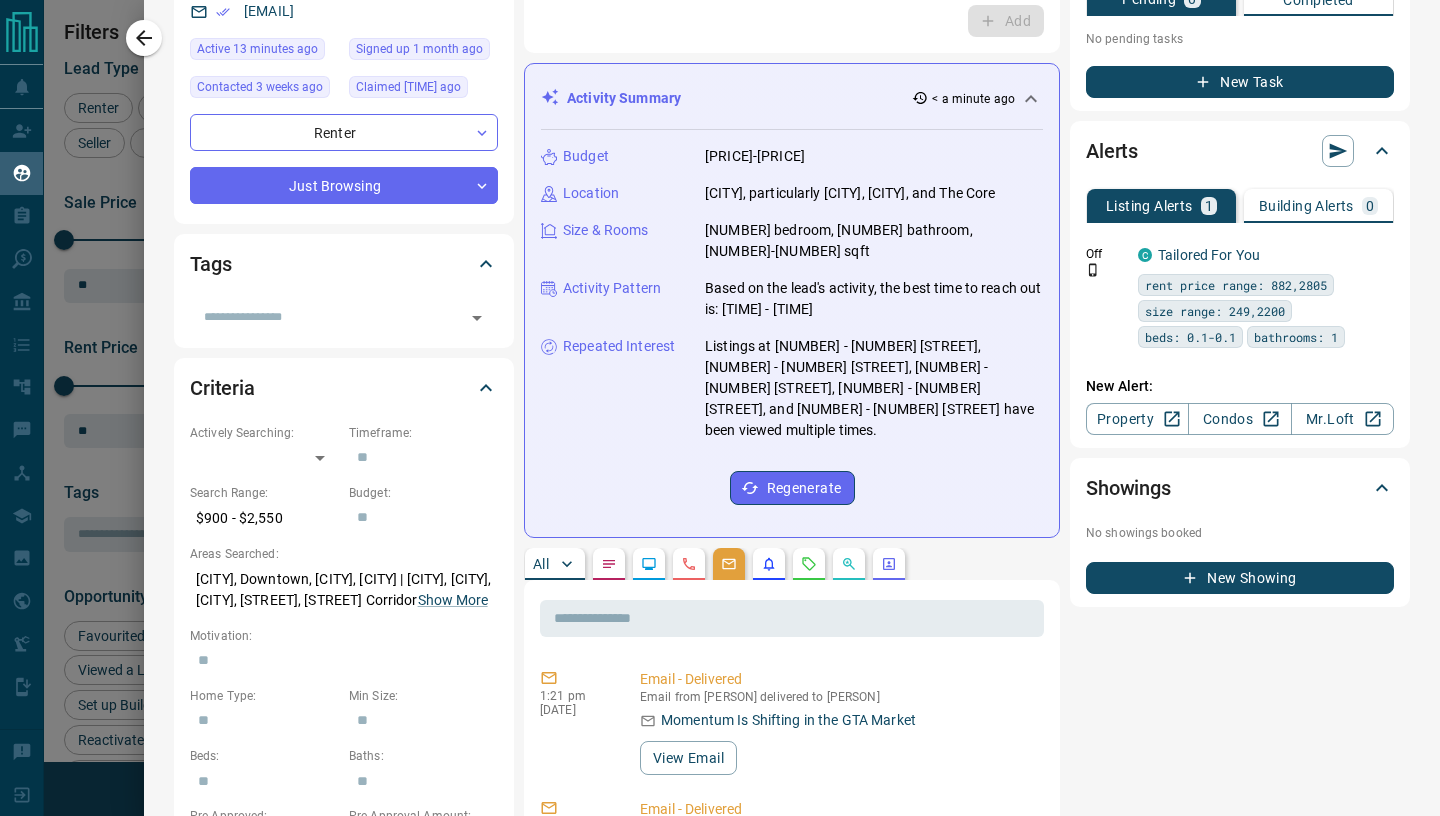 scroll, scrollTop: 236, scrollLeft: 0, axis: vertical 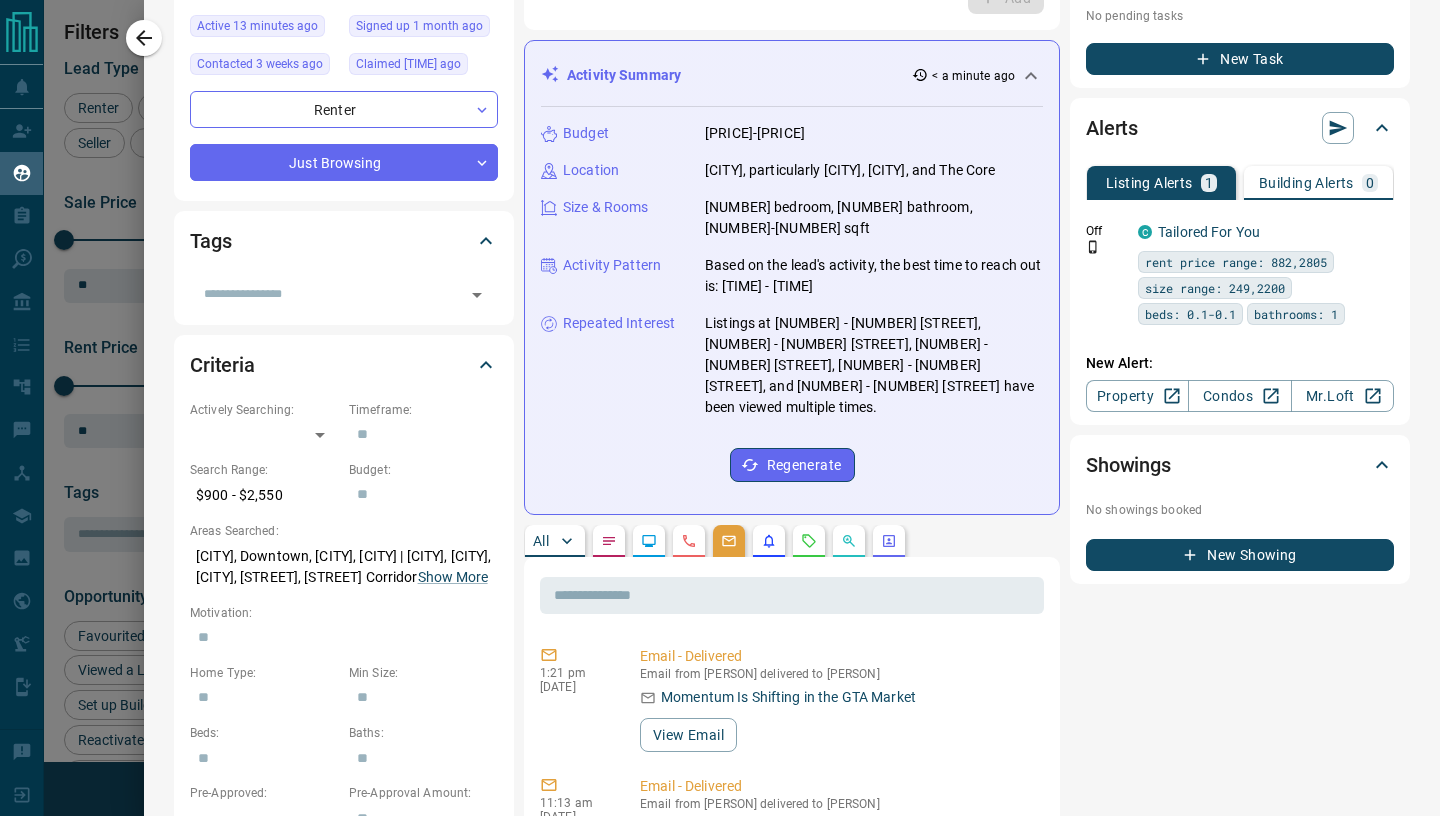 click on "All" at bounding box center (555, 541) 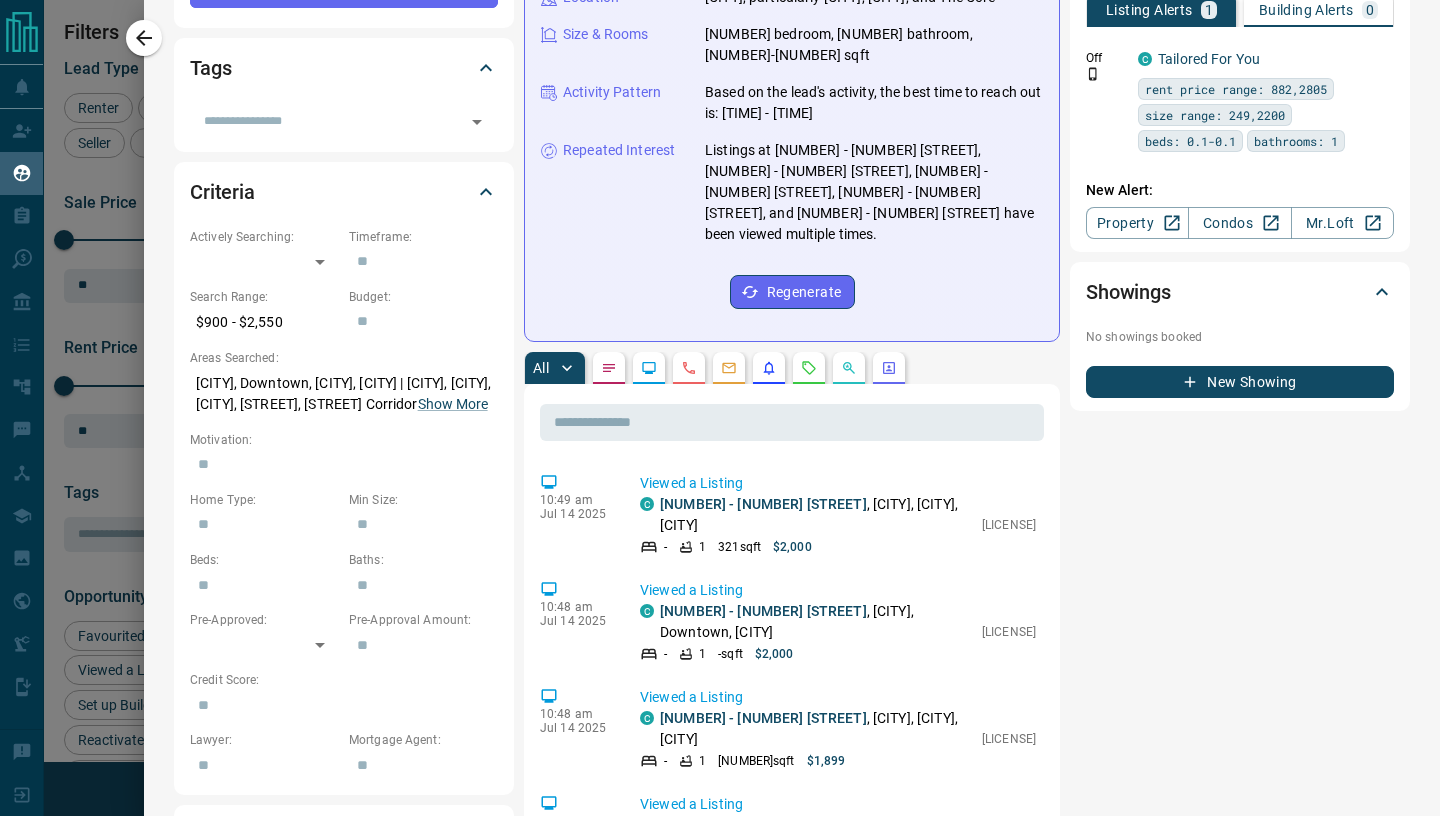 scroll, scrollTop: 0, scrollLeft: 0, axis: both 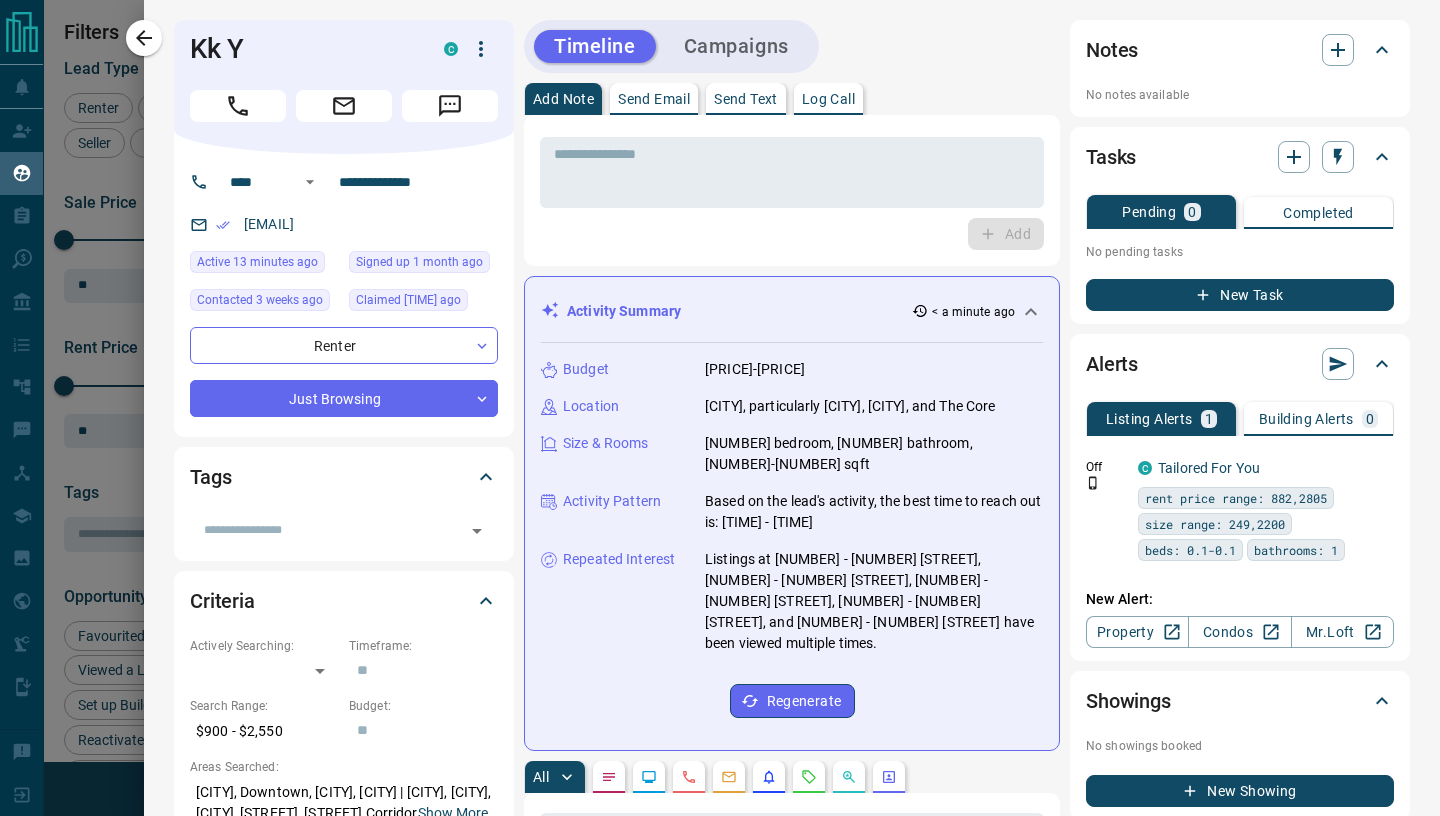 click on "Add Note Send Email Send Text Log Call" at bounding box center [792, 99] 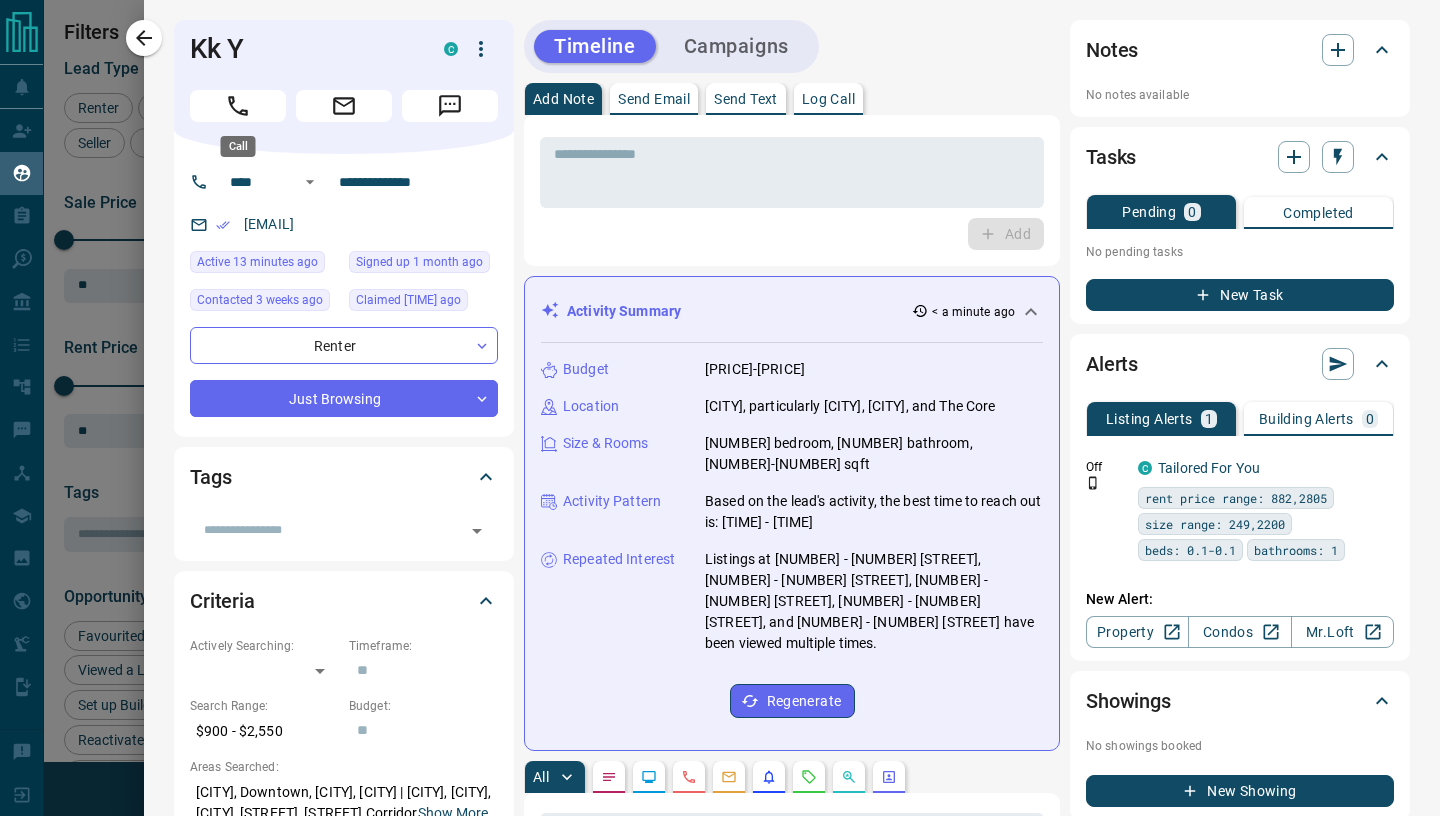 click 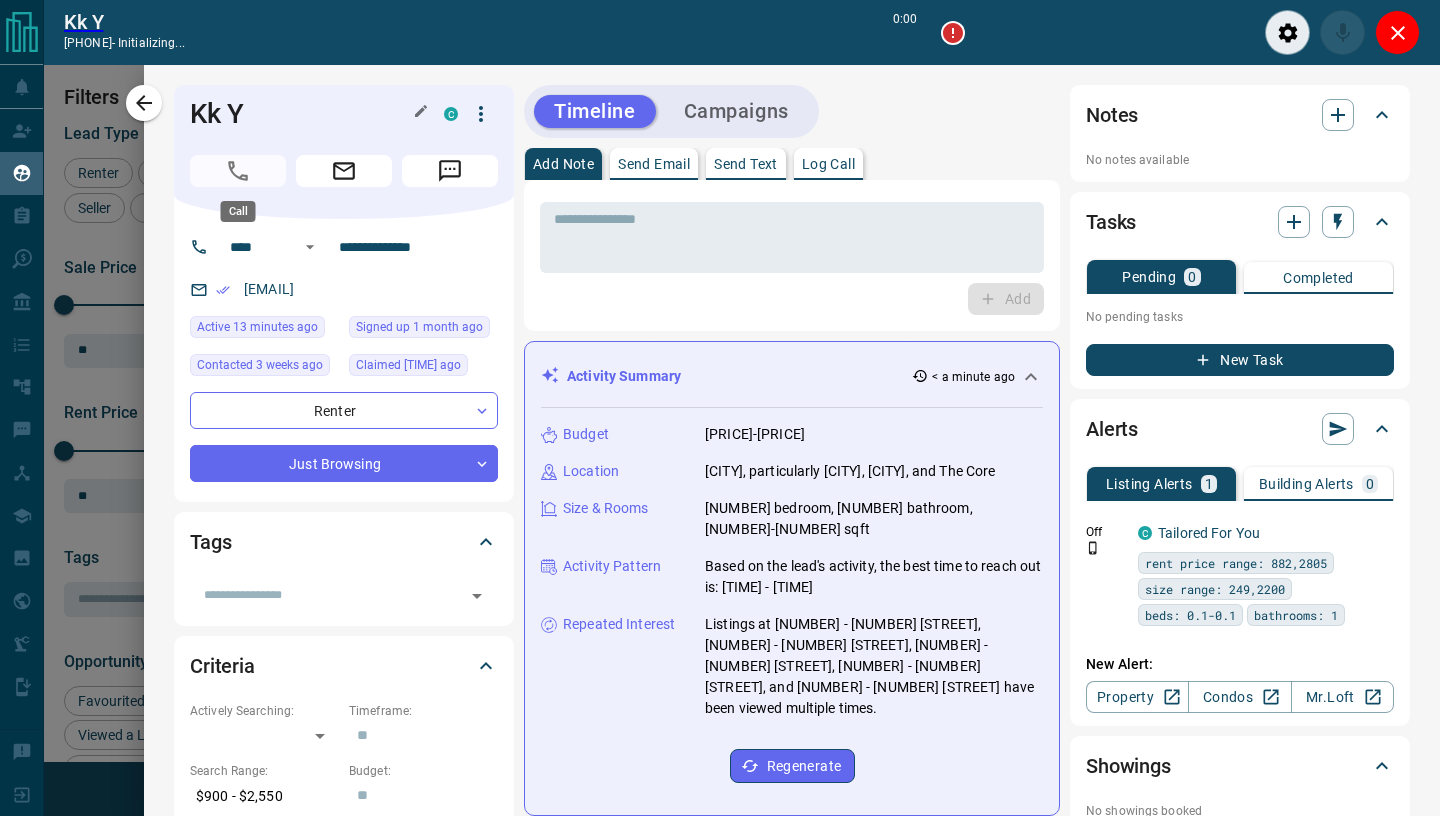 scroll, scrollTop: 575, scrollLeft: 1062, axis: both 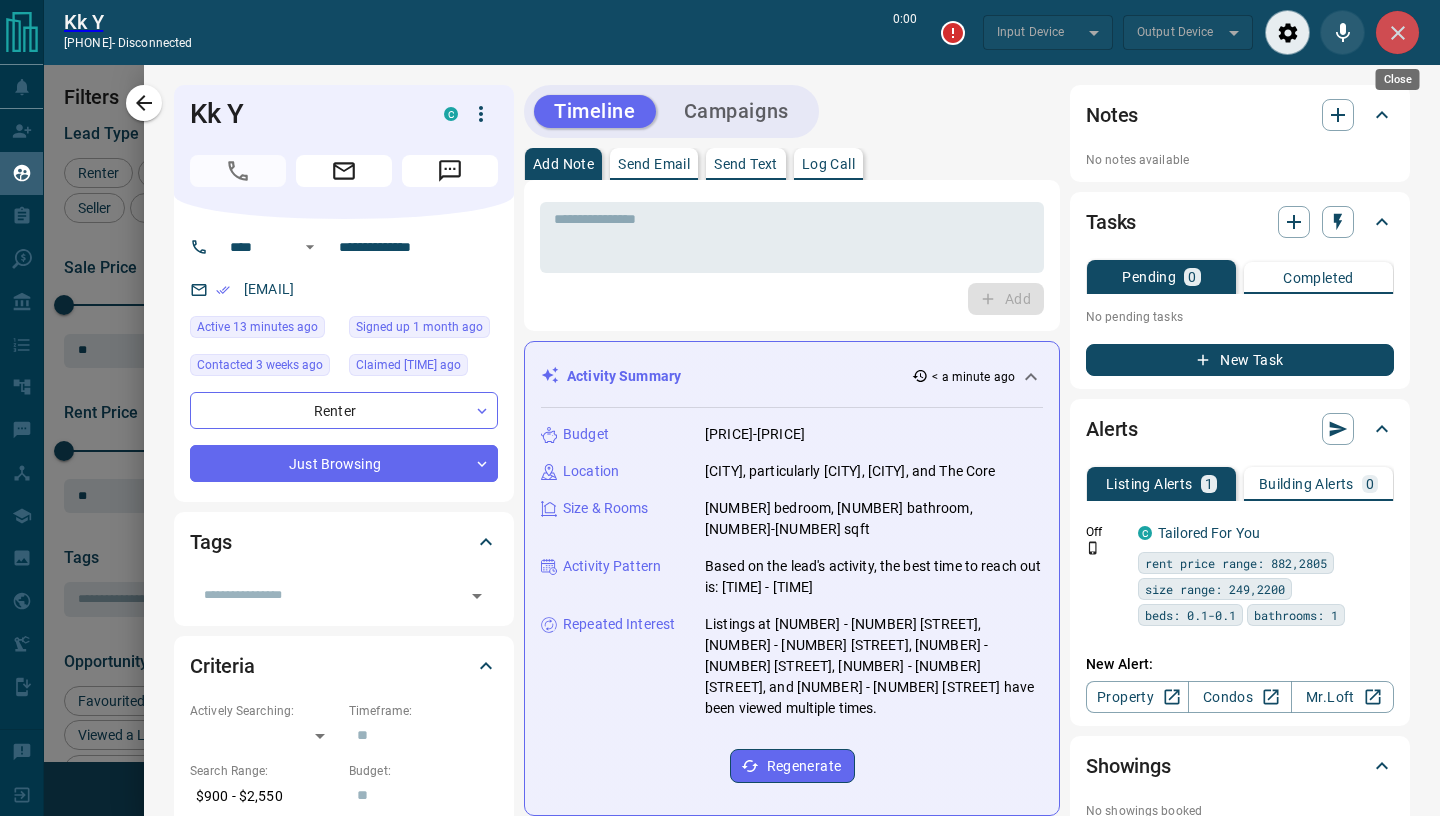click 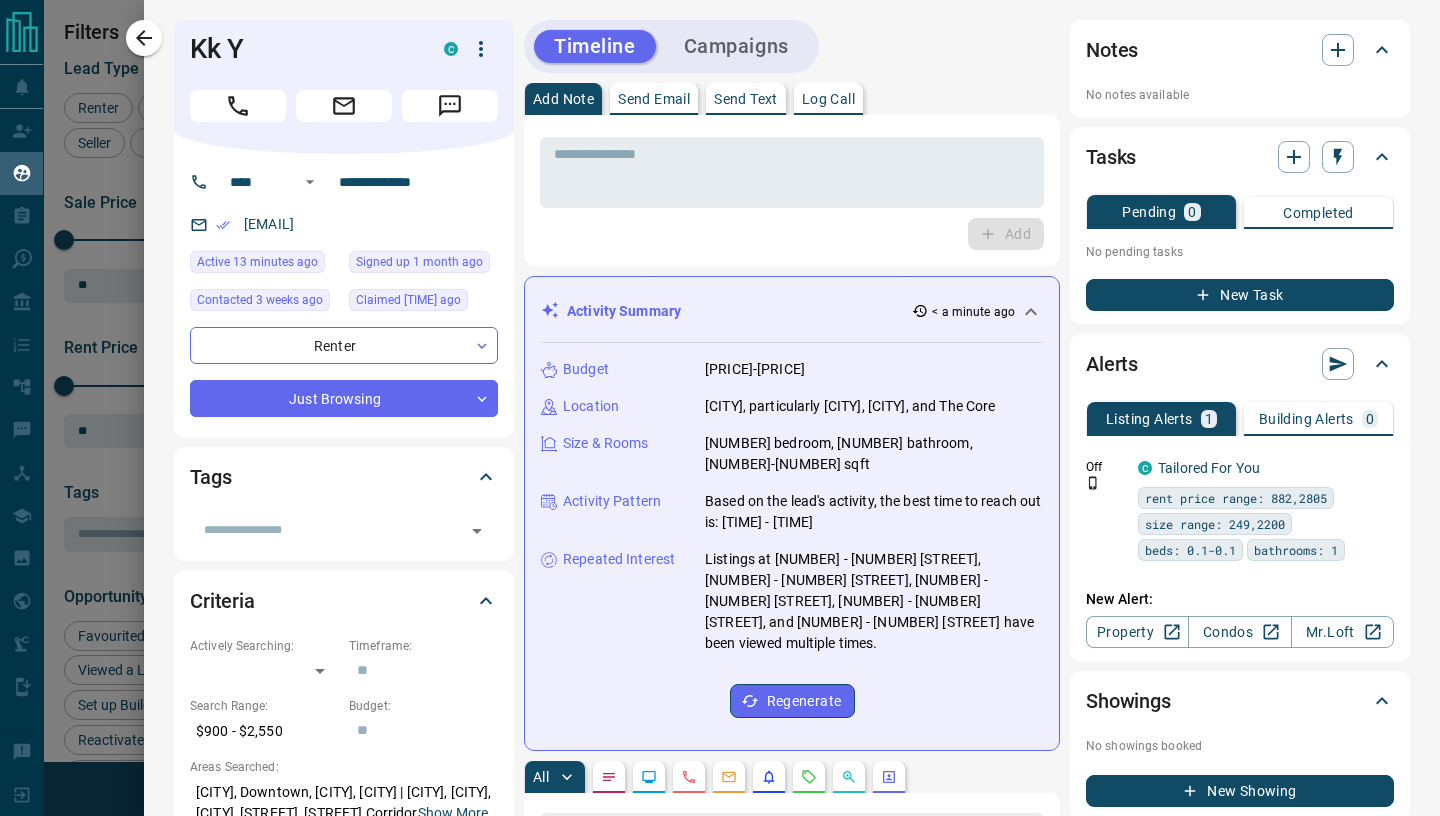 scroll, scrollTop: 2, scrollLeft: 1, axis: both 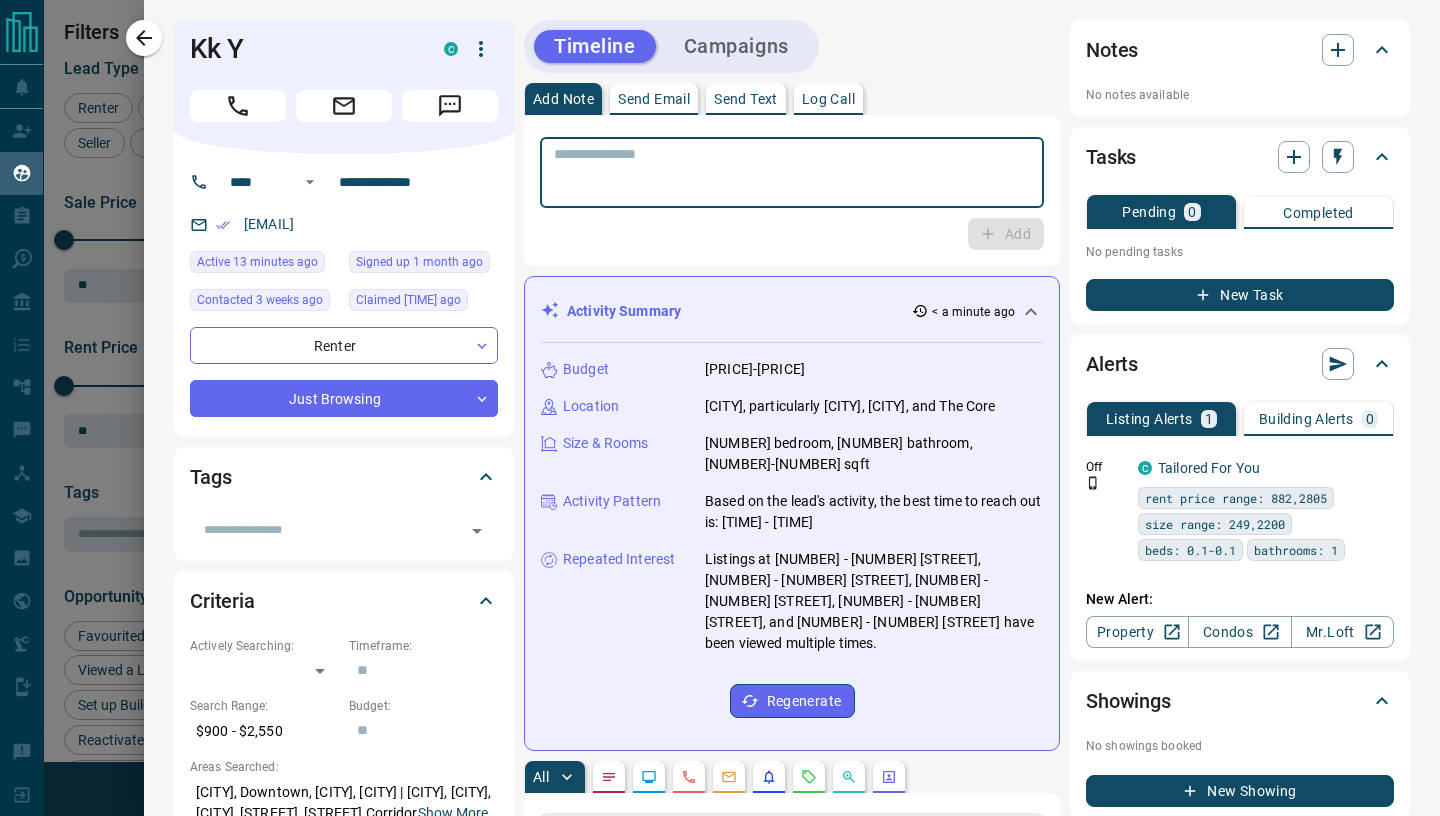 click at bounding box center (792, 173) 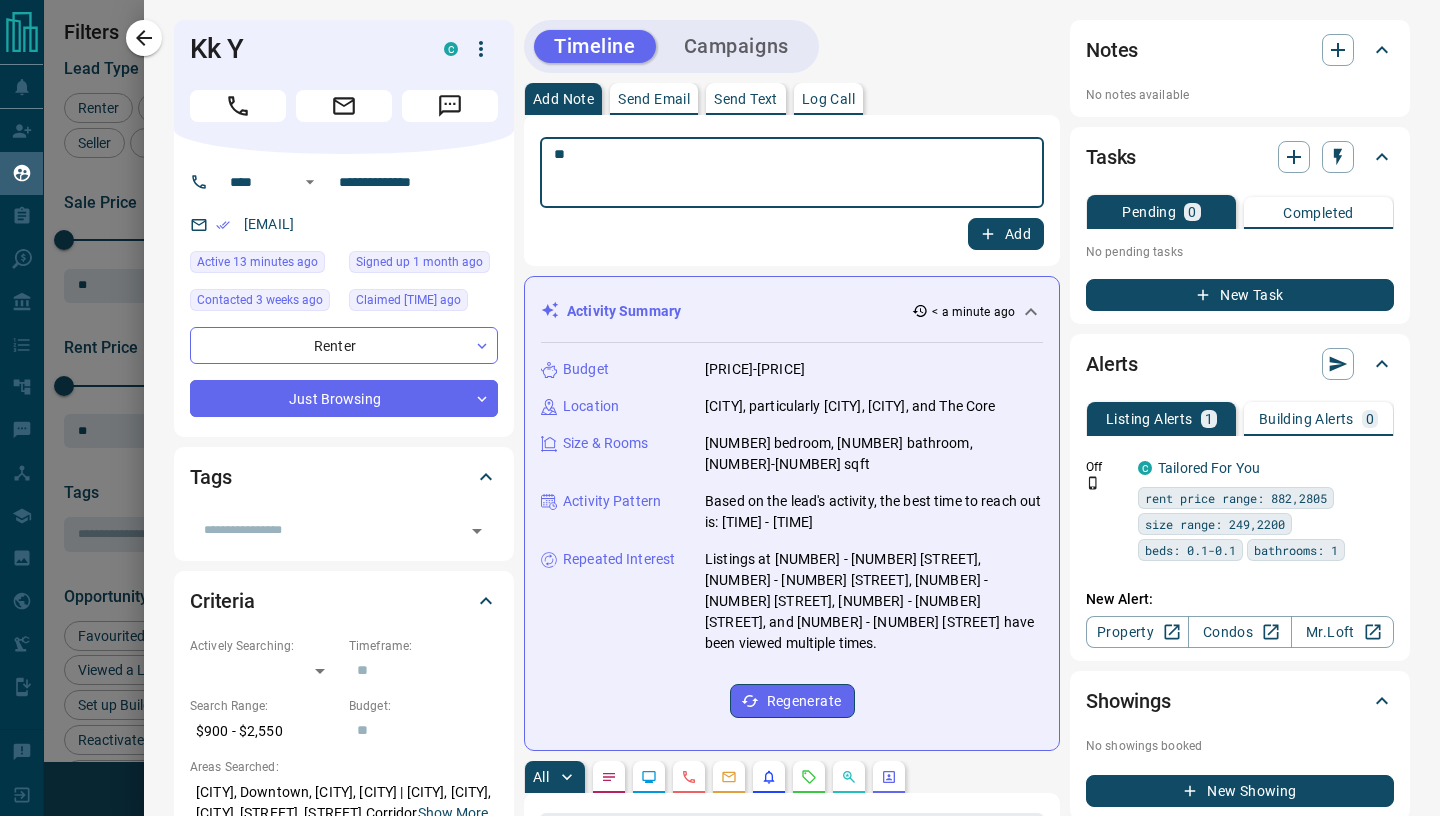 type on "*" 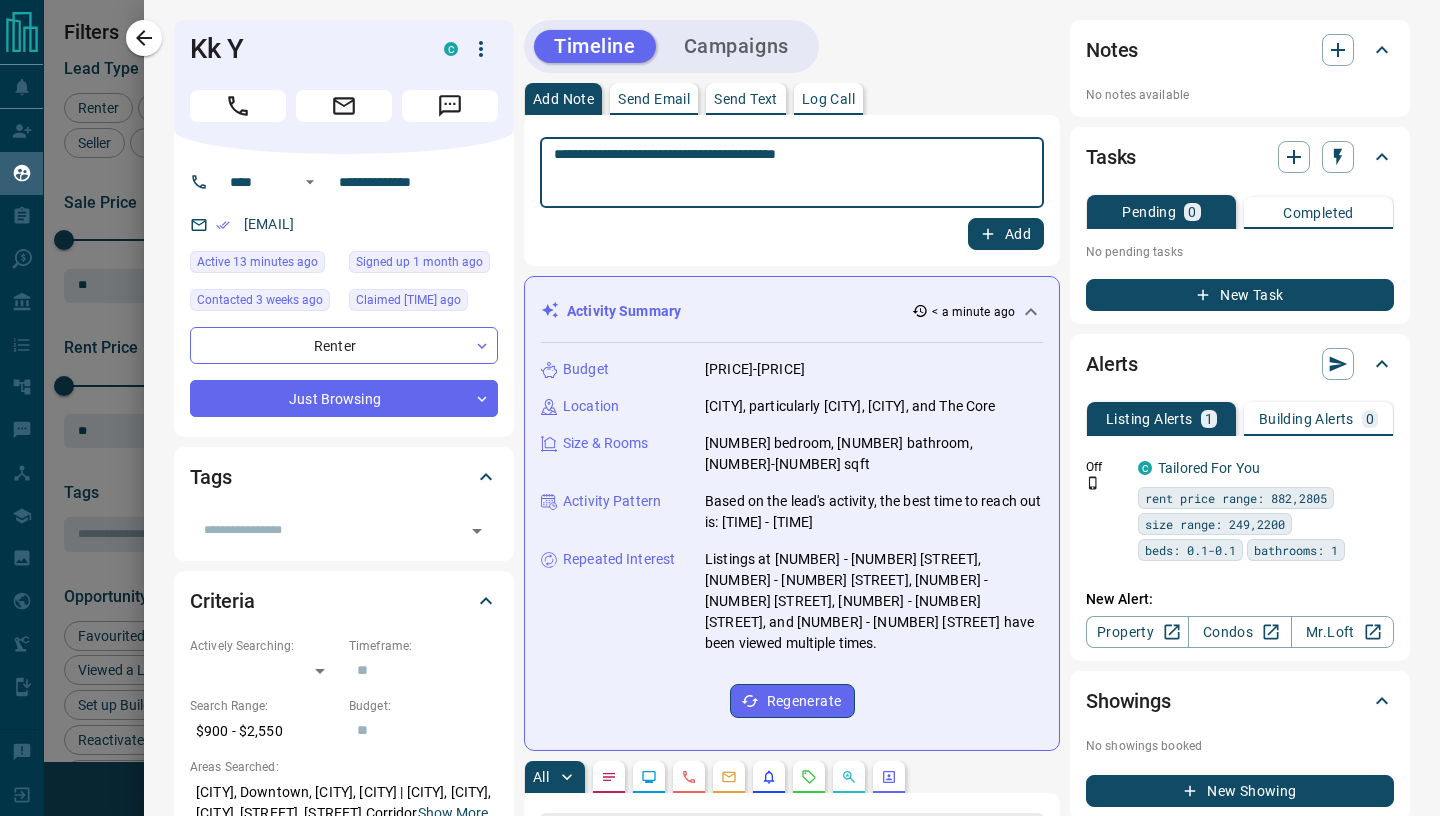 type on "**********" 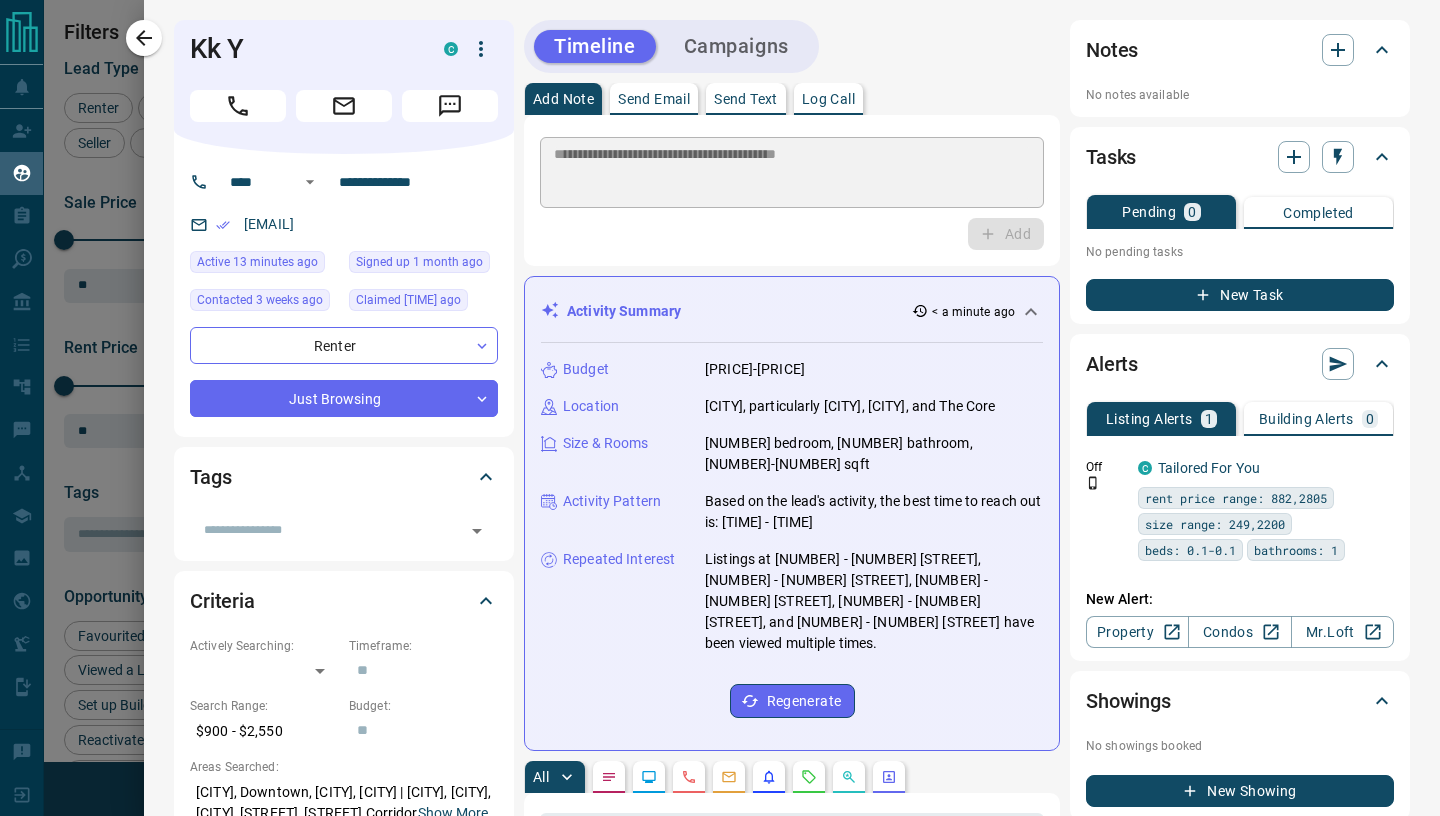 type 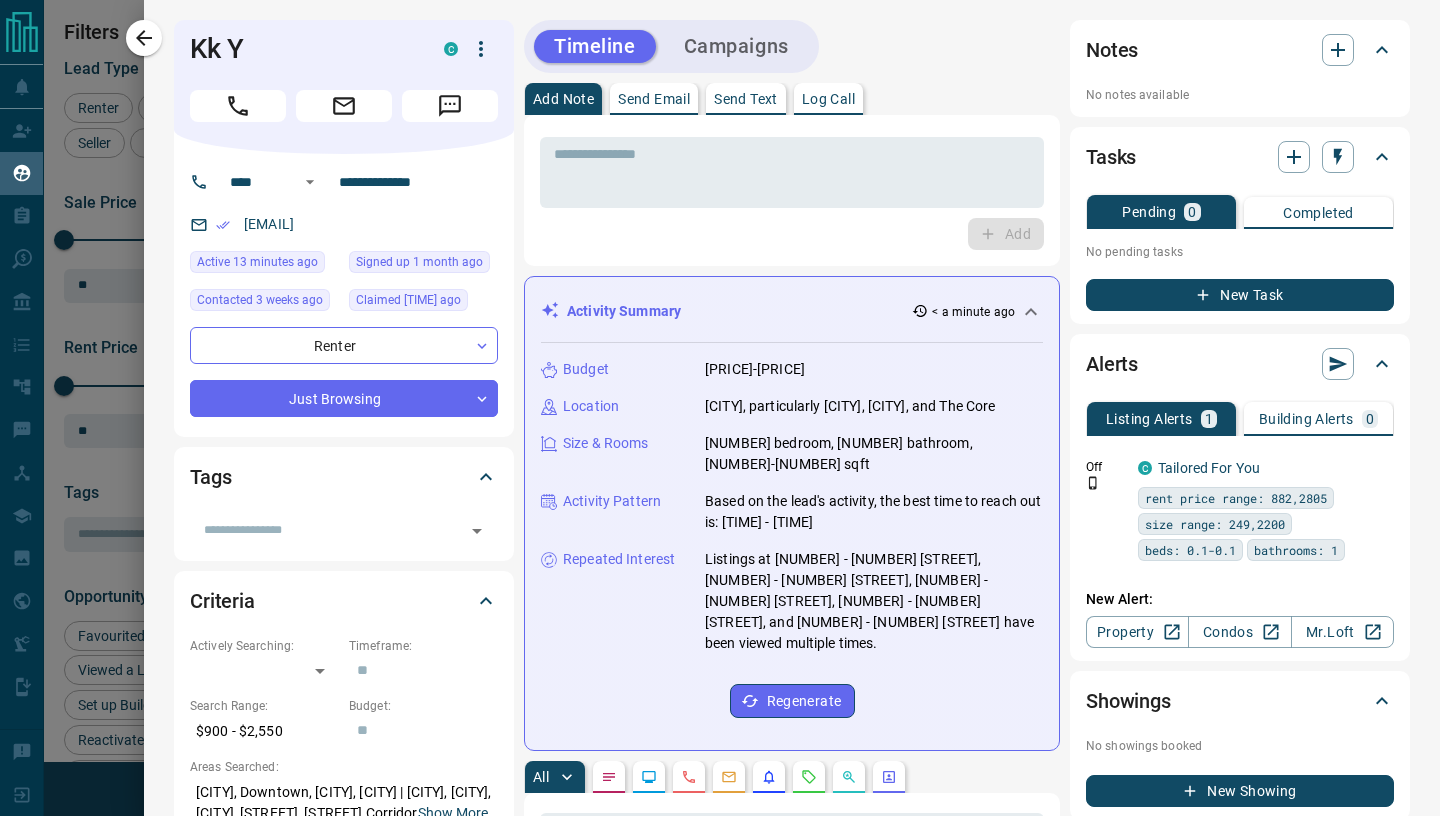 click on "Send Email" at bounding box center (654, 99) 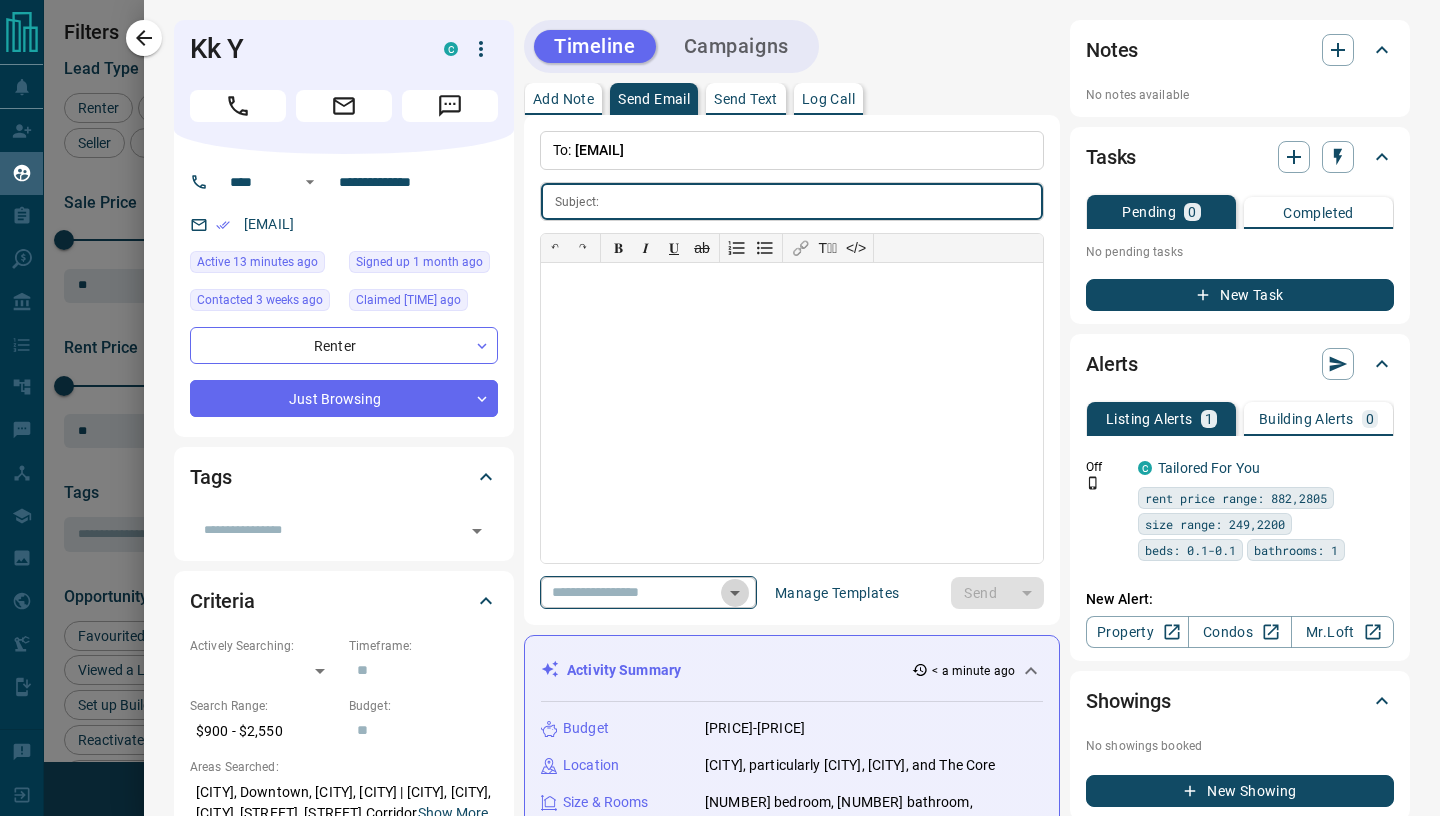 click 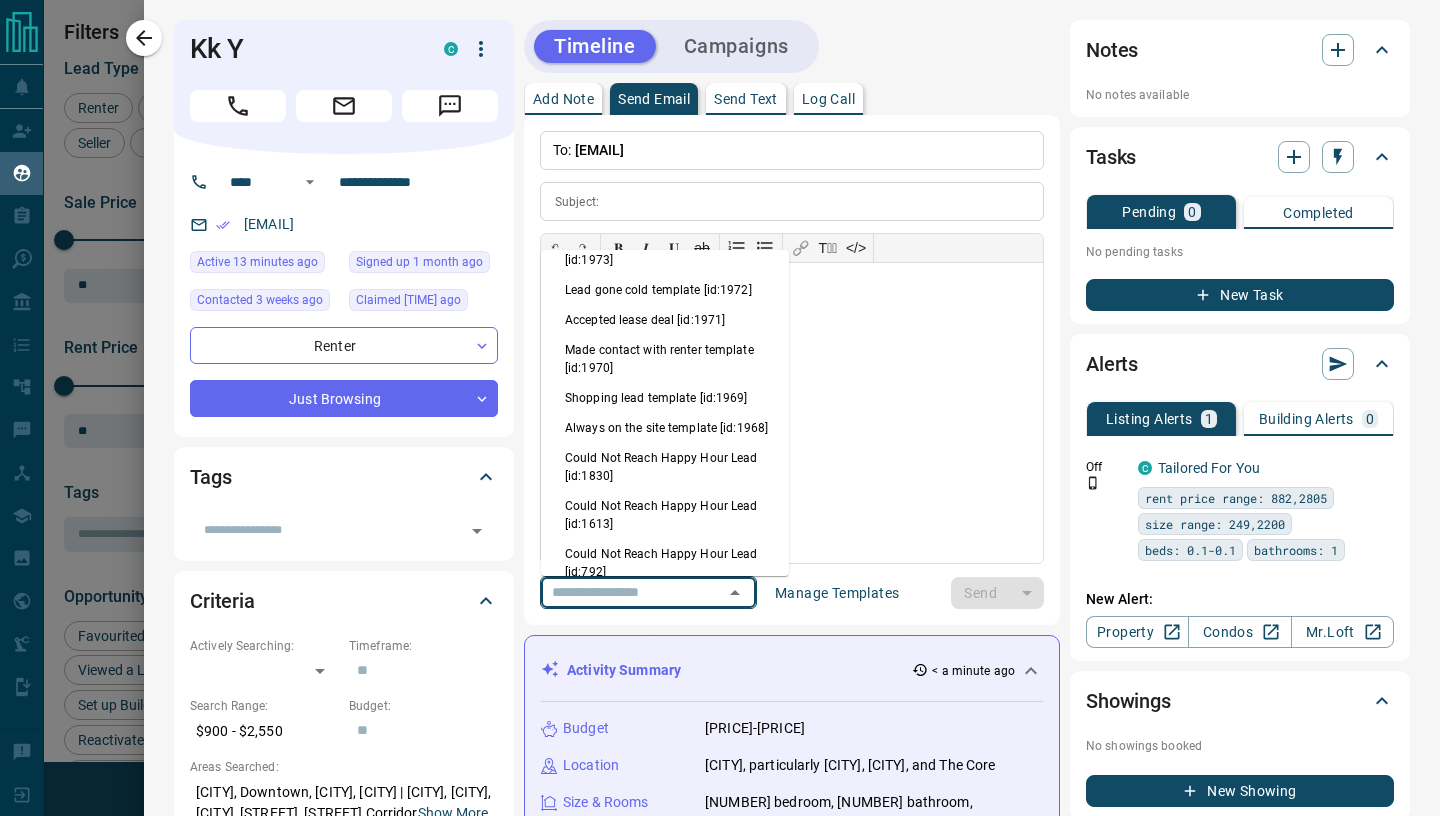 scroll, scrollTop: 545, scrollLeft: 0, axis: vertical 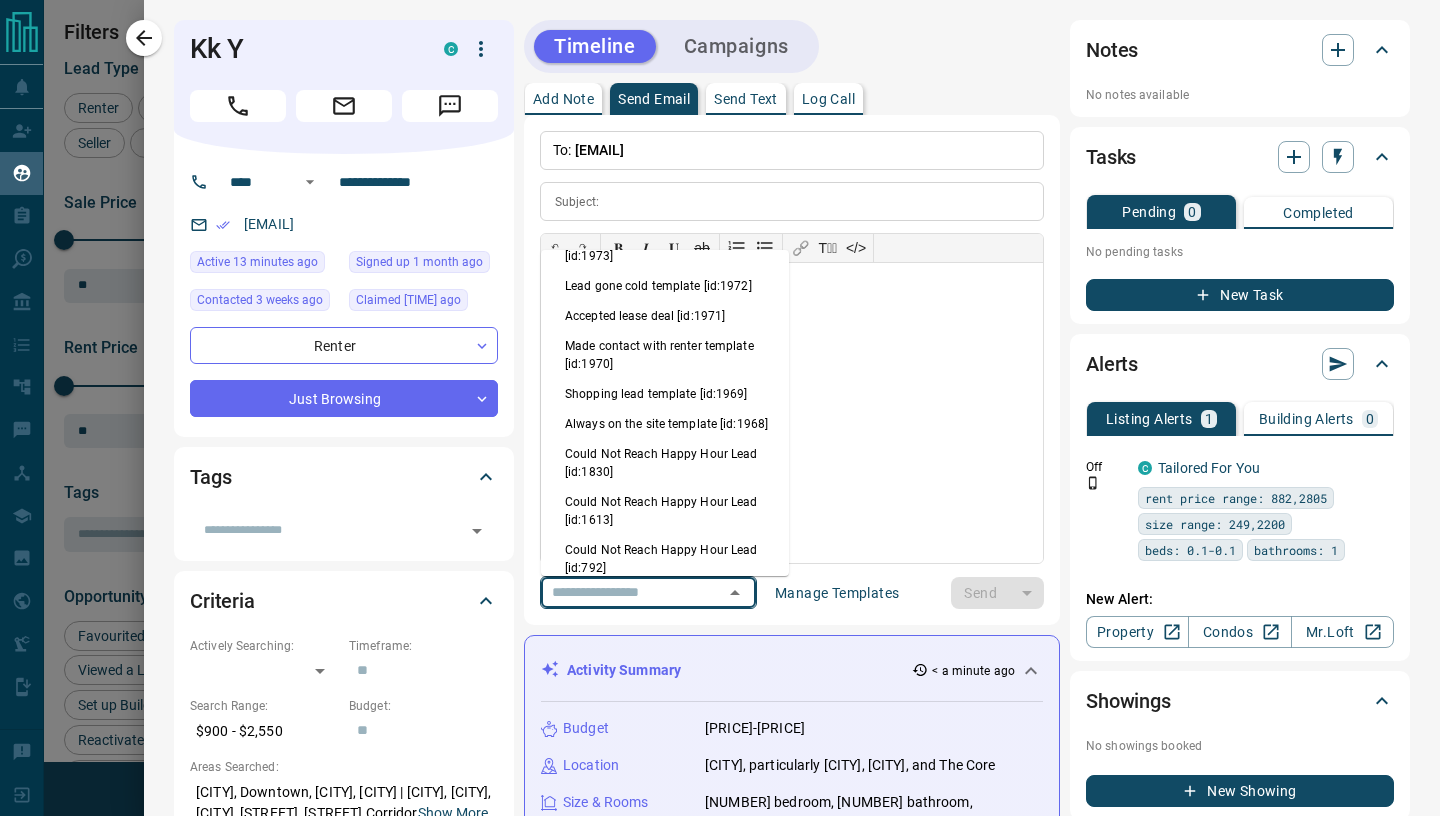 click on "Always on the site template [id:1968]" at bounding box center (665, 424) 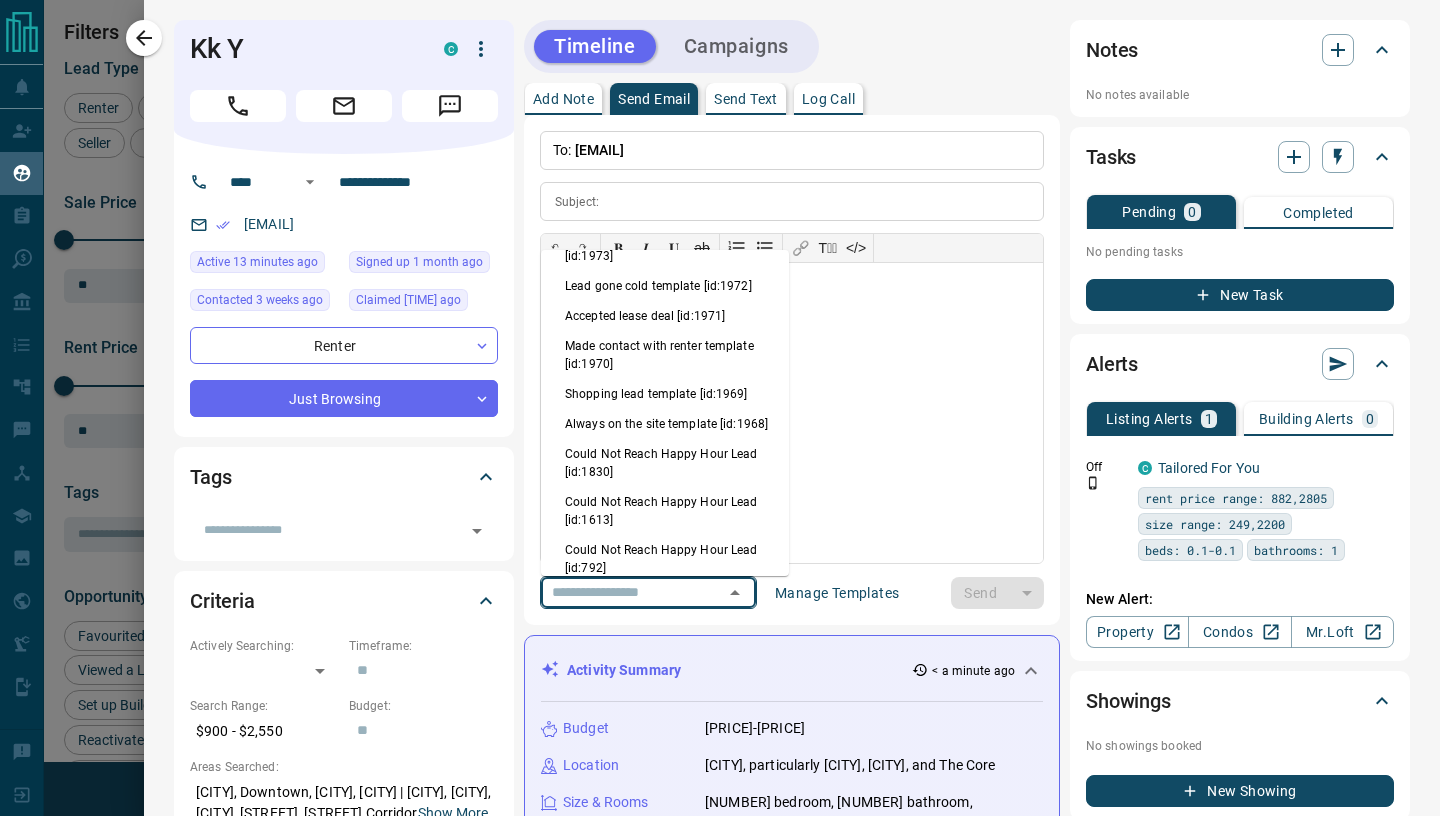 type on "**********" 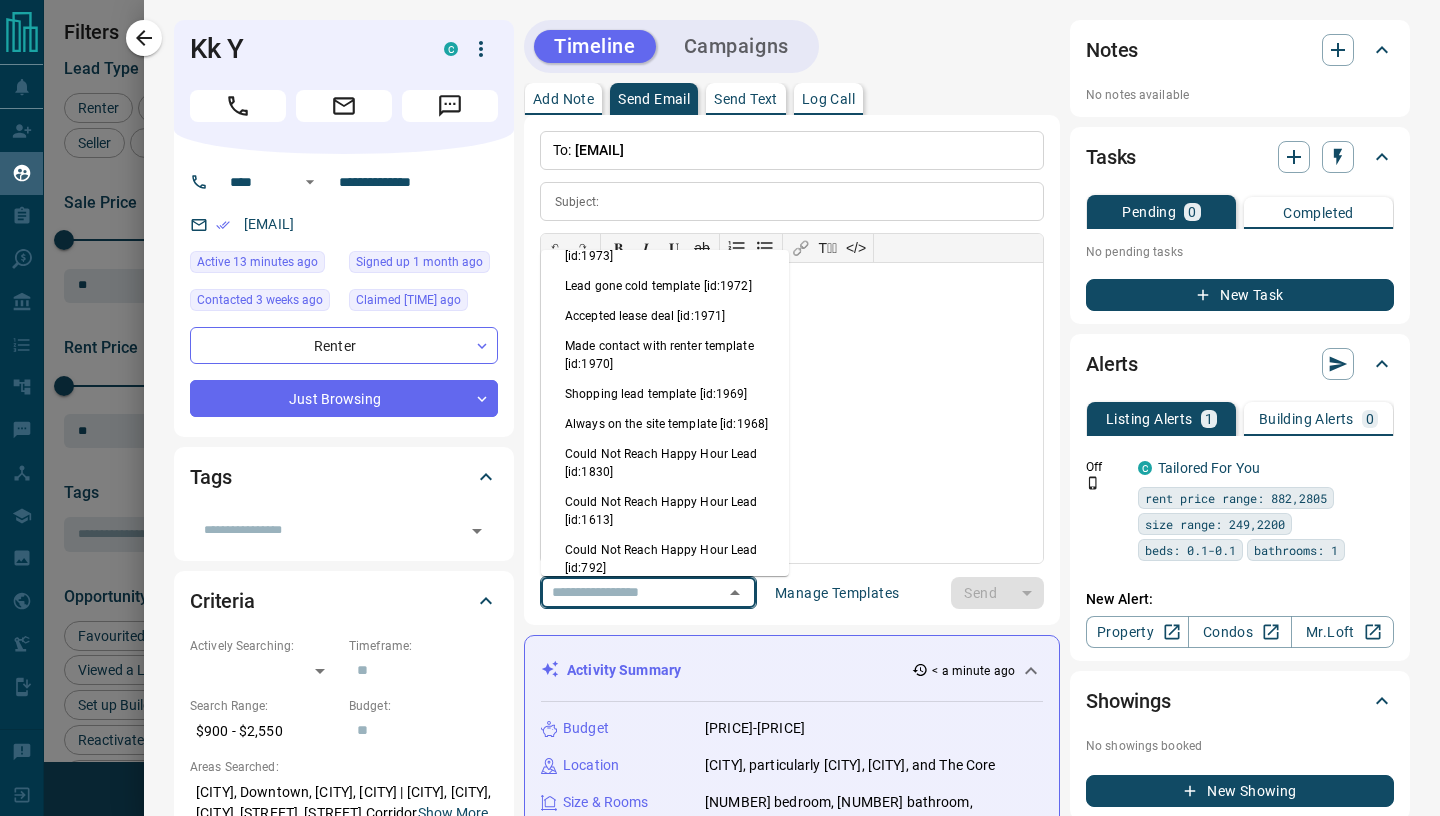 type on "**********" 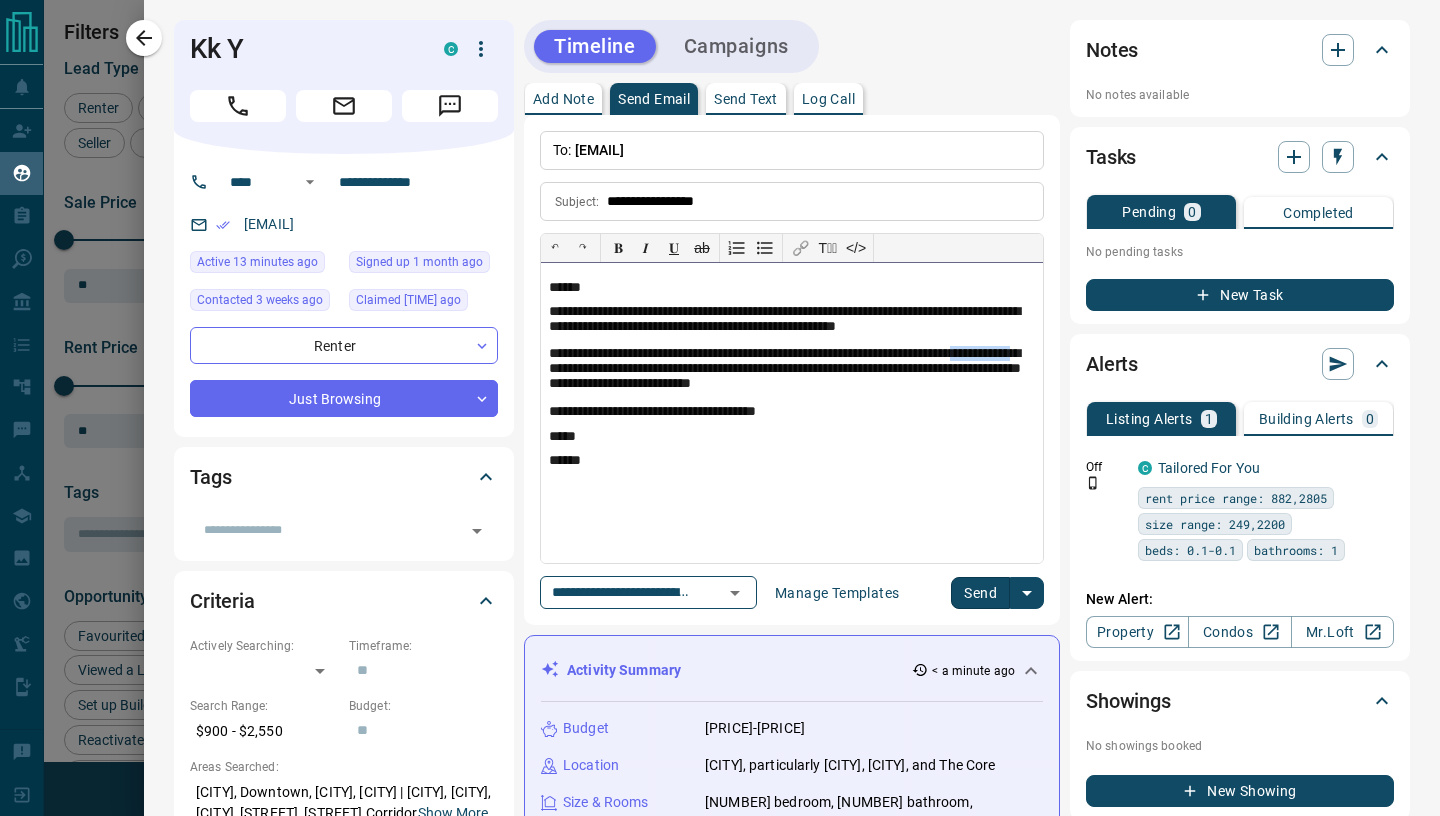 drag, startPoint x: 649, startPoint y: 370, endPoint x: 569, endPoint y: 370, distance: 80 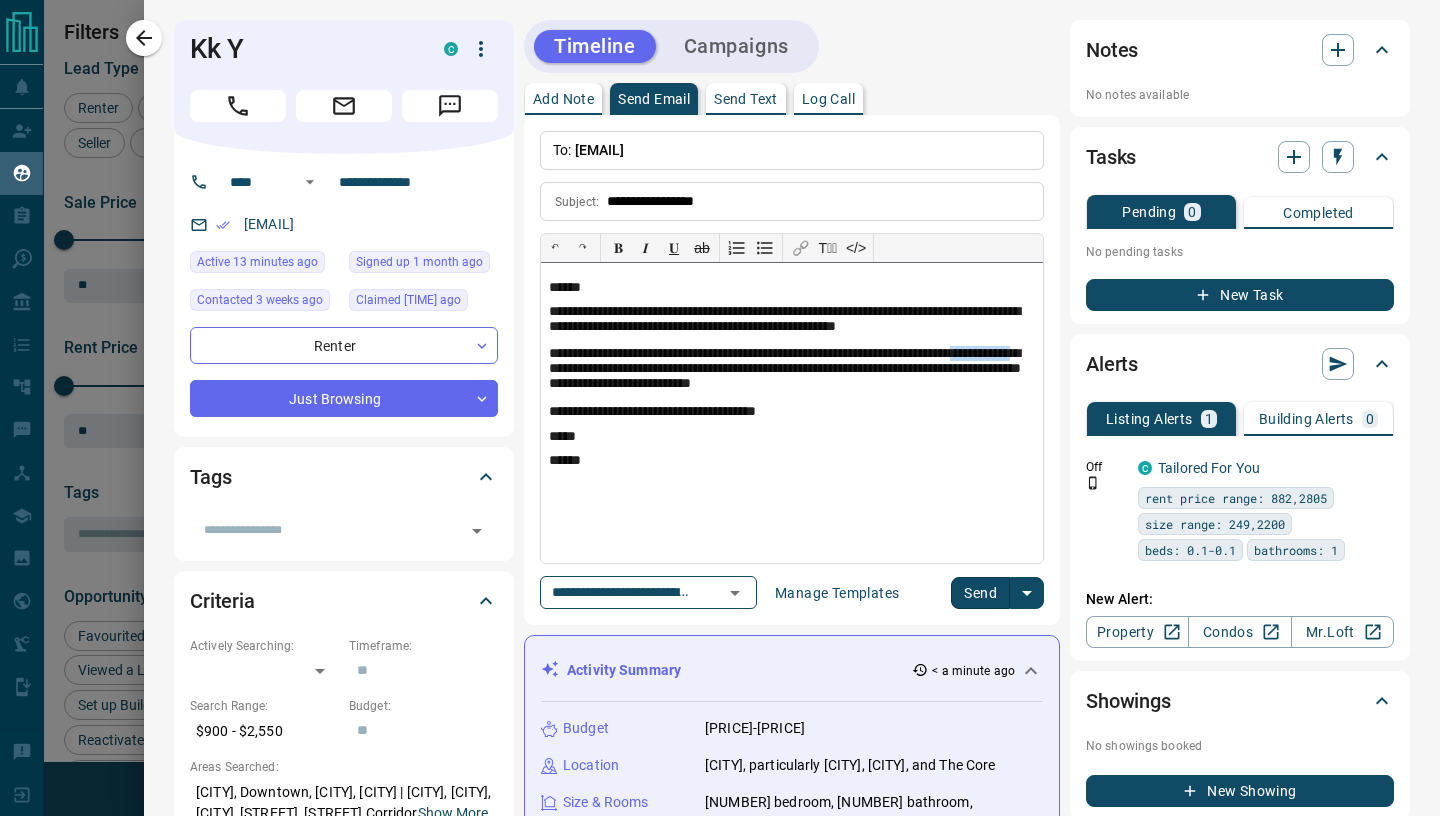 type 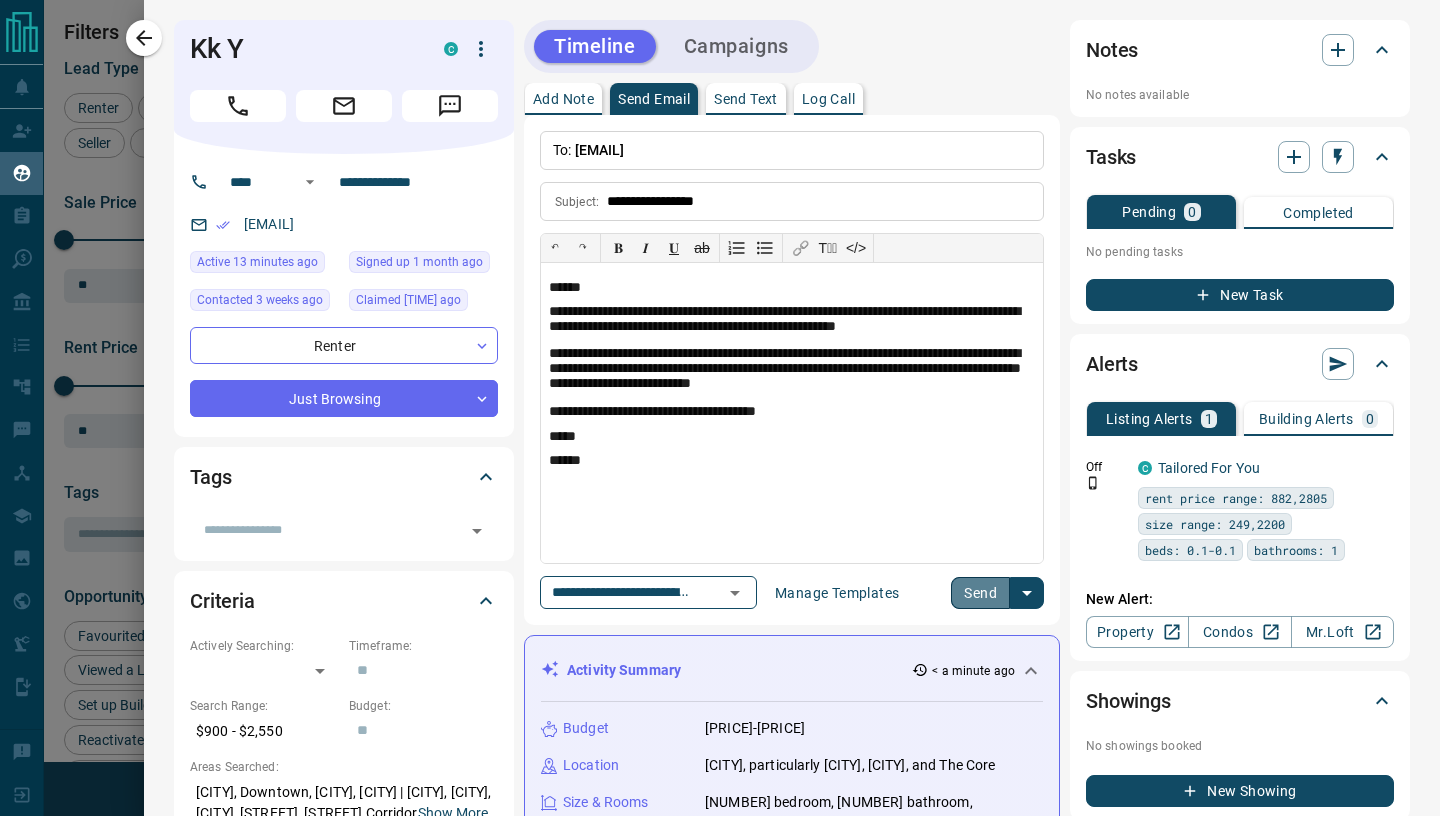 click on "Send" at bounding box center [980, 593] 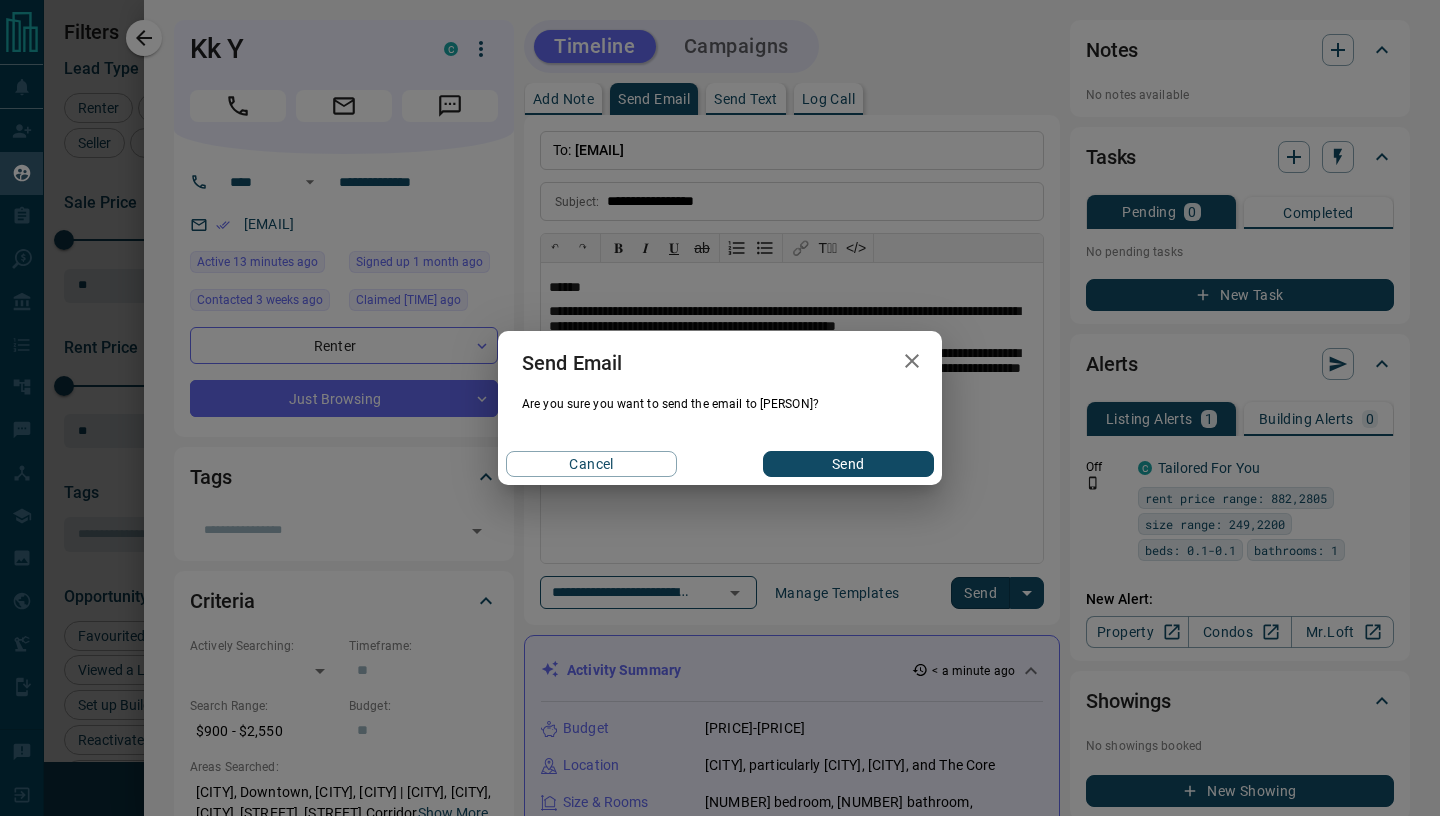 click on "Send" at bounding box center [848, 464] 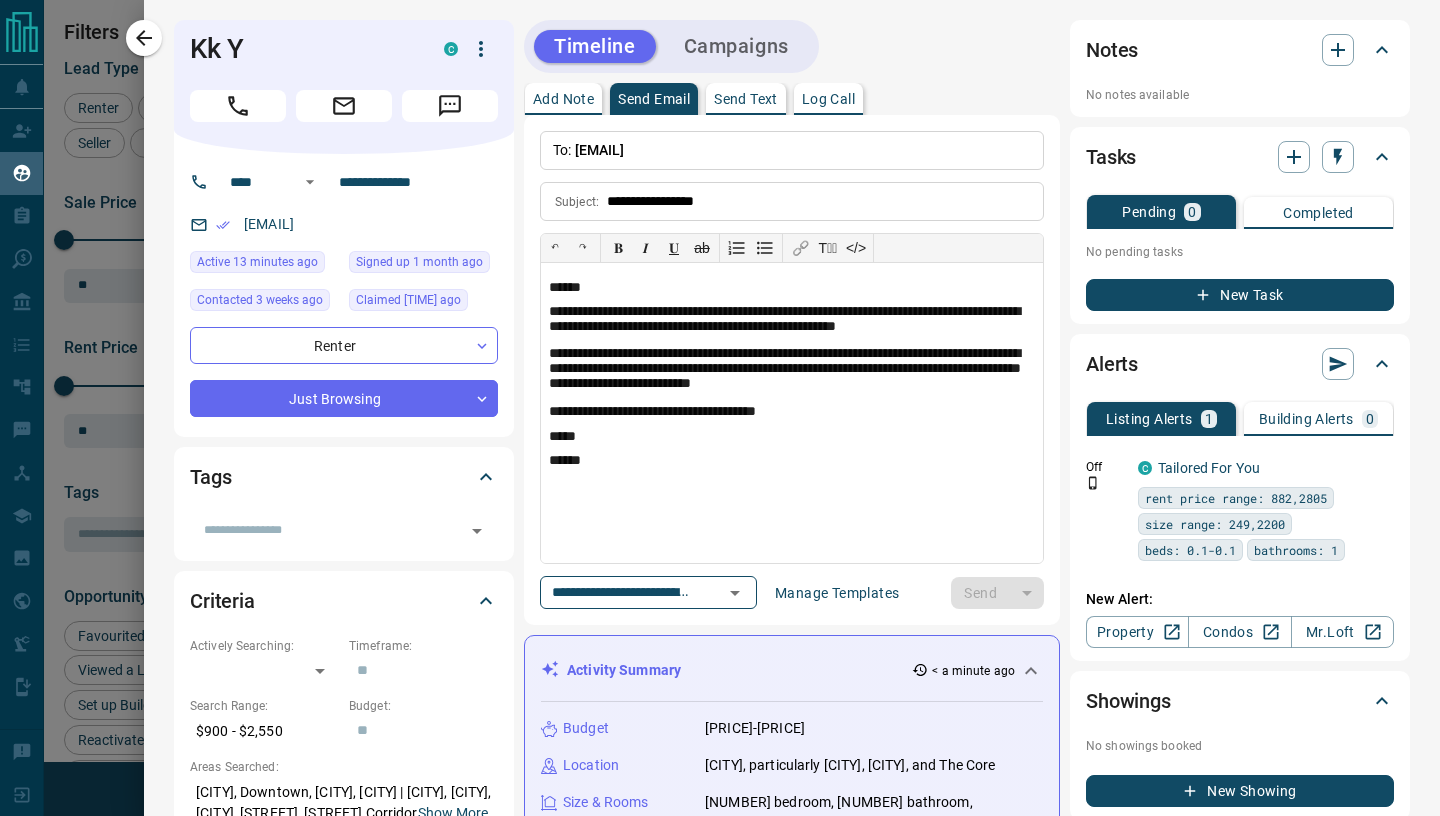 type 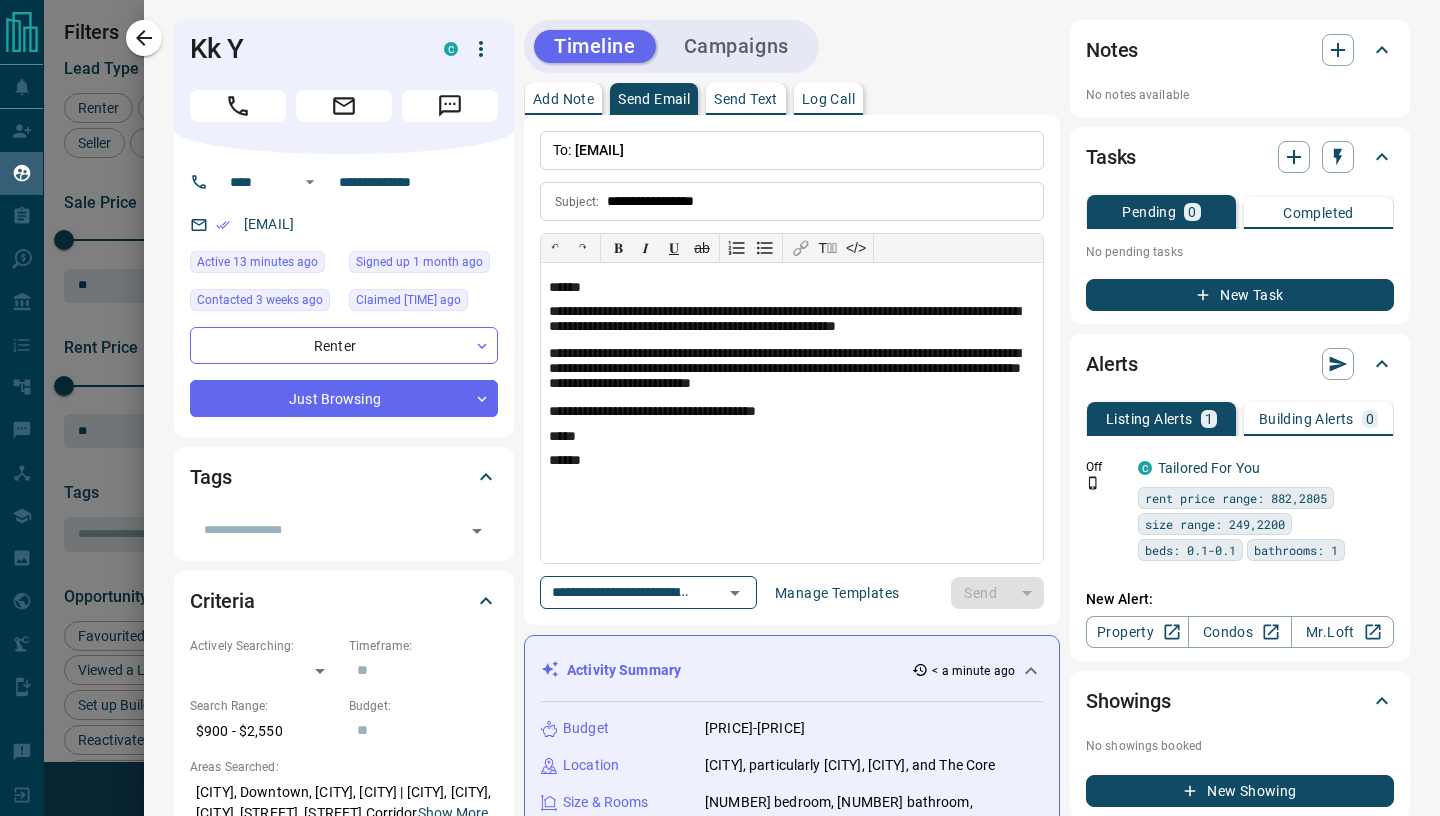 type 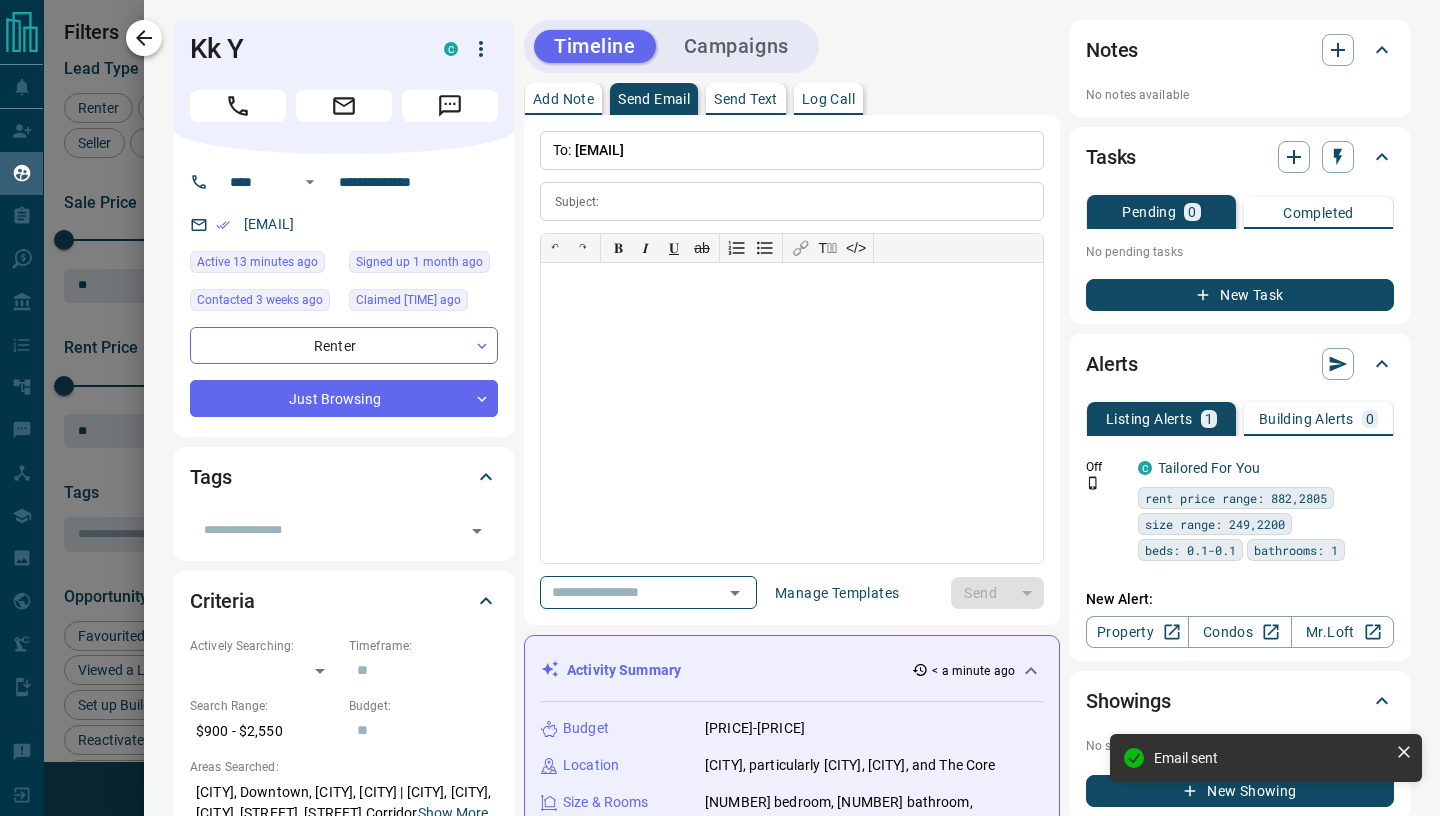click 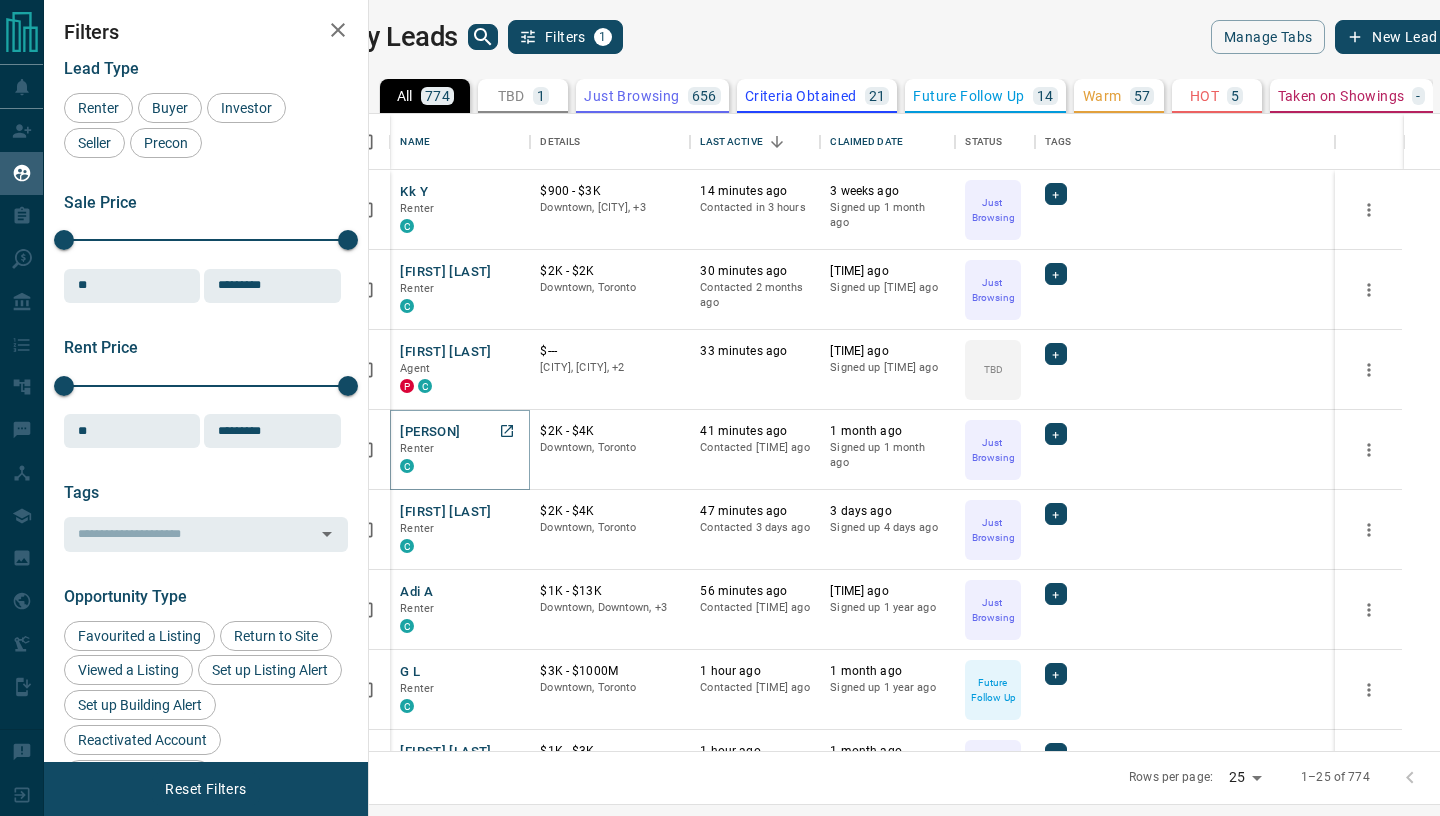 click on "[PERSON]" at bounding box center [430, 432] 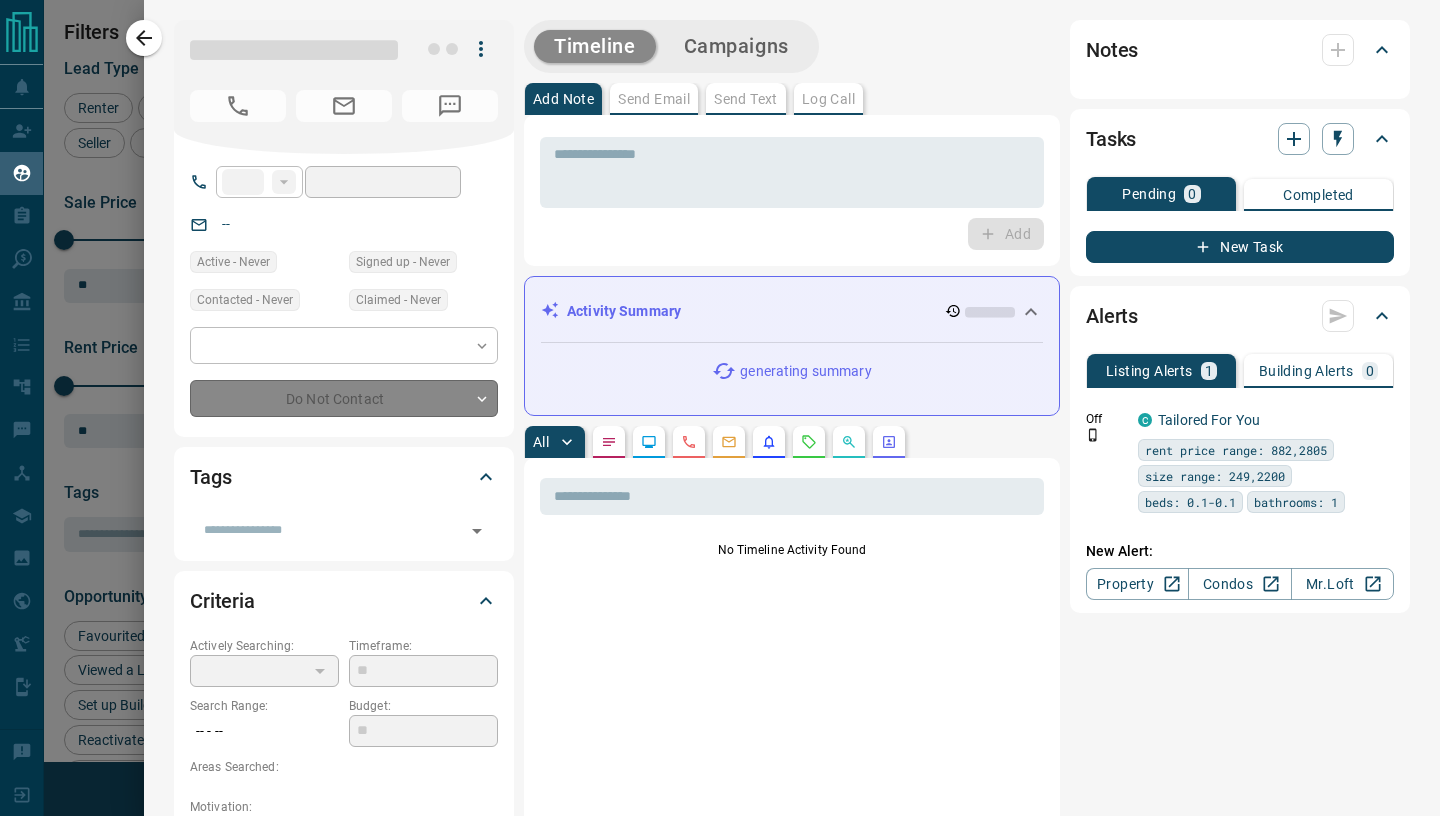 type on "**" 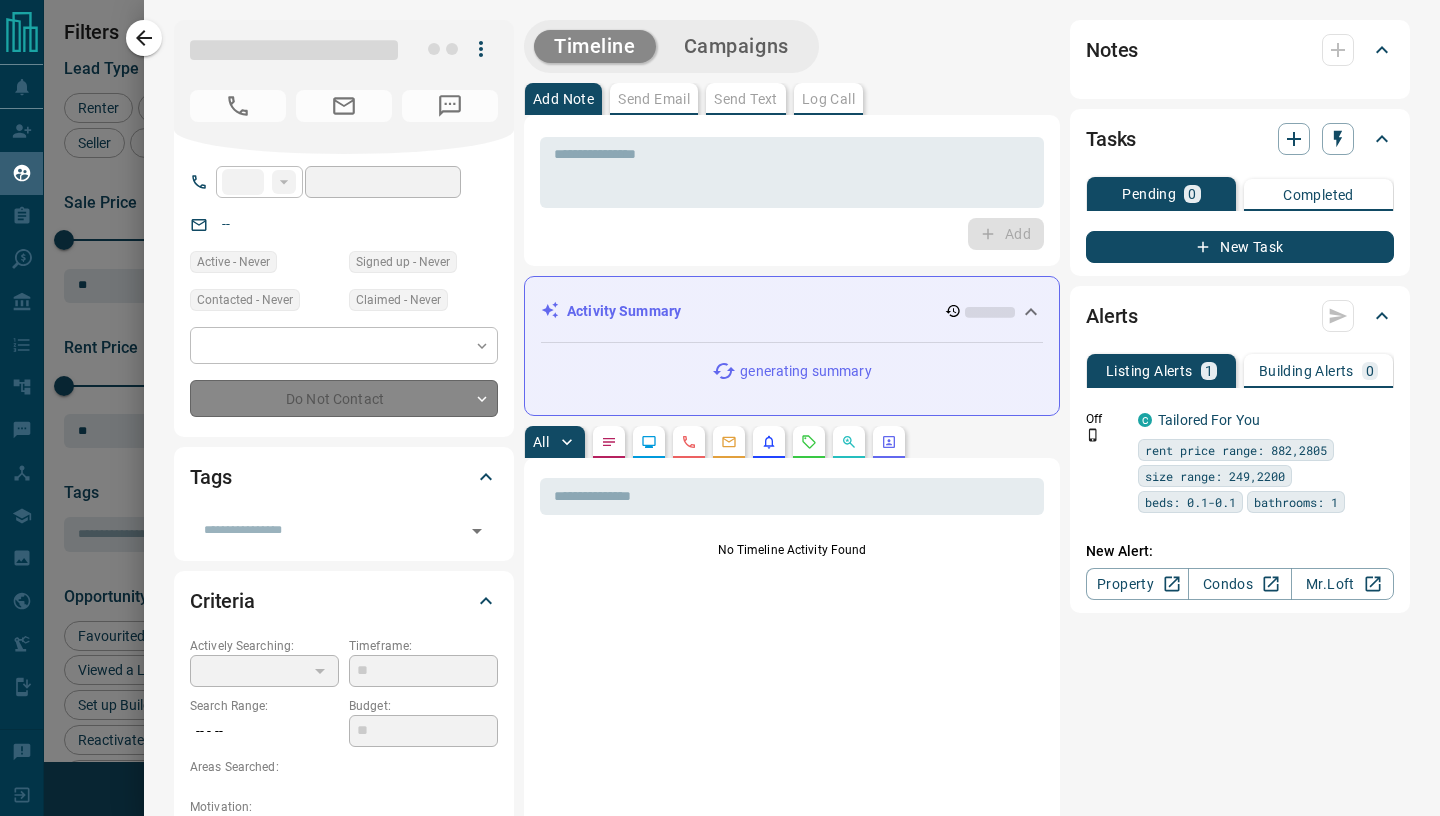 type on "**********" 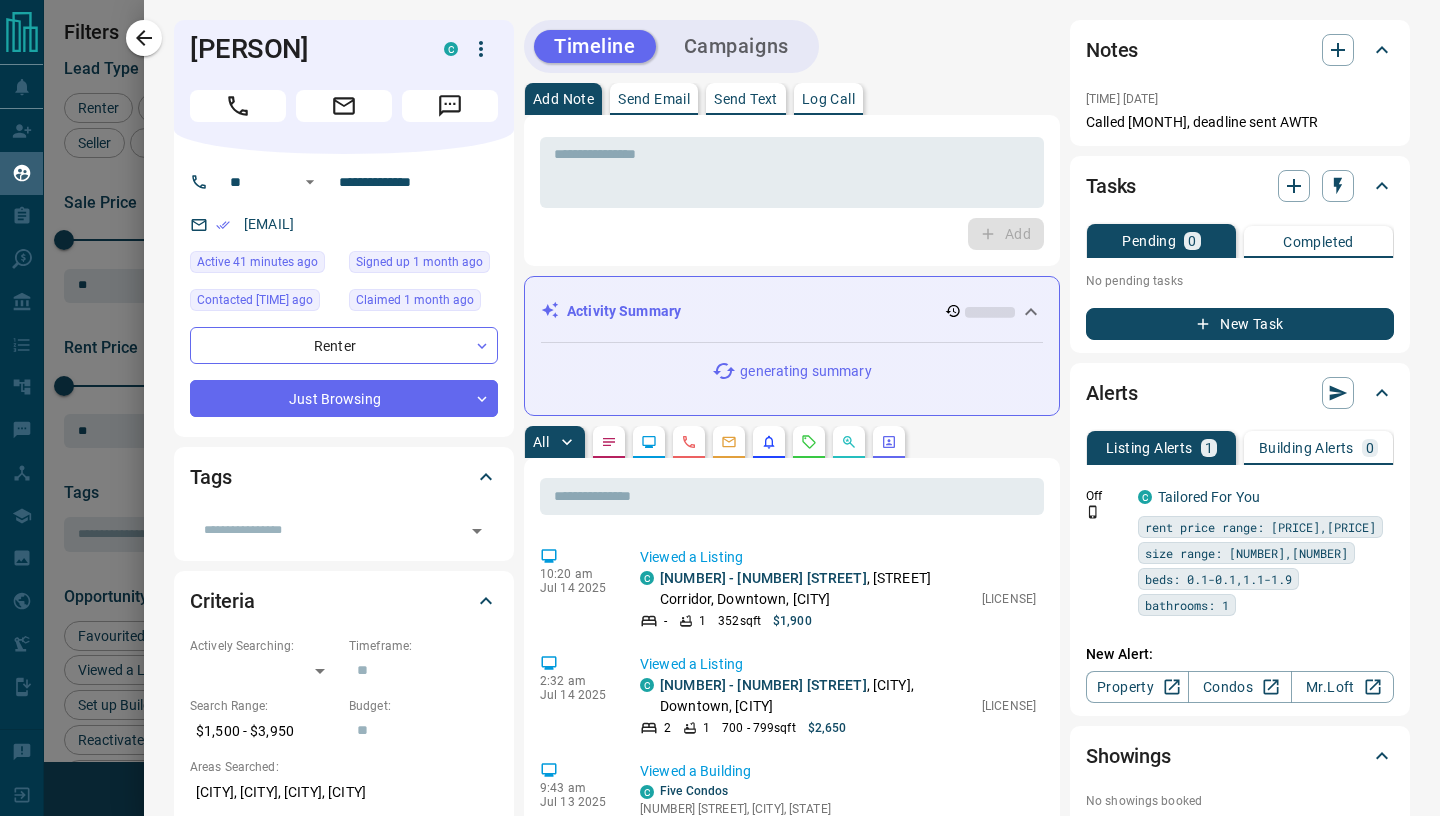 scroll, scrollTop: 95, scrollLeft: 0, axis: vertical 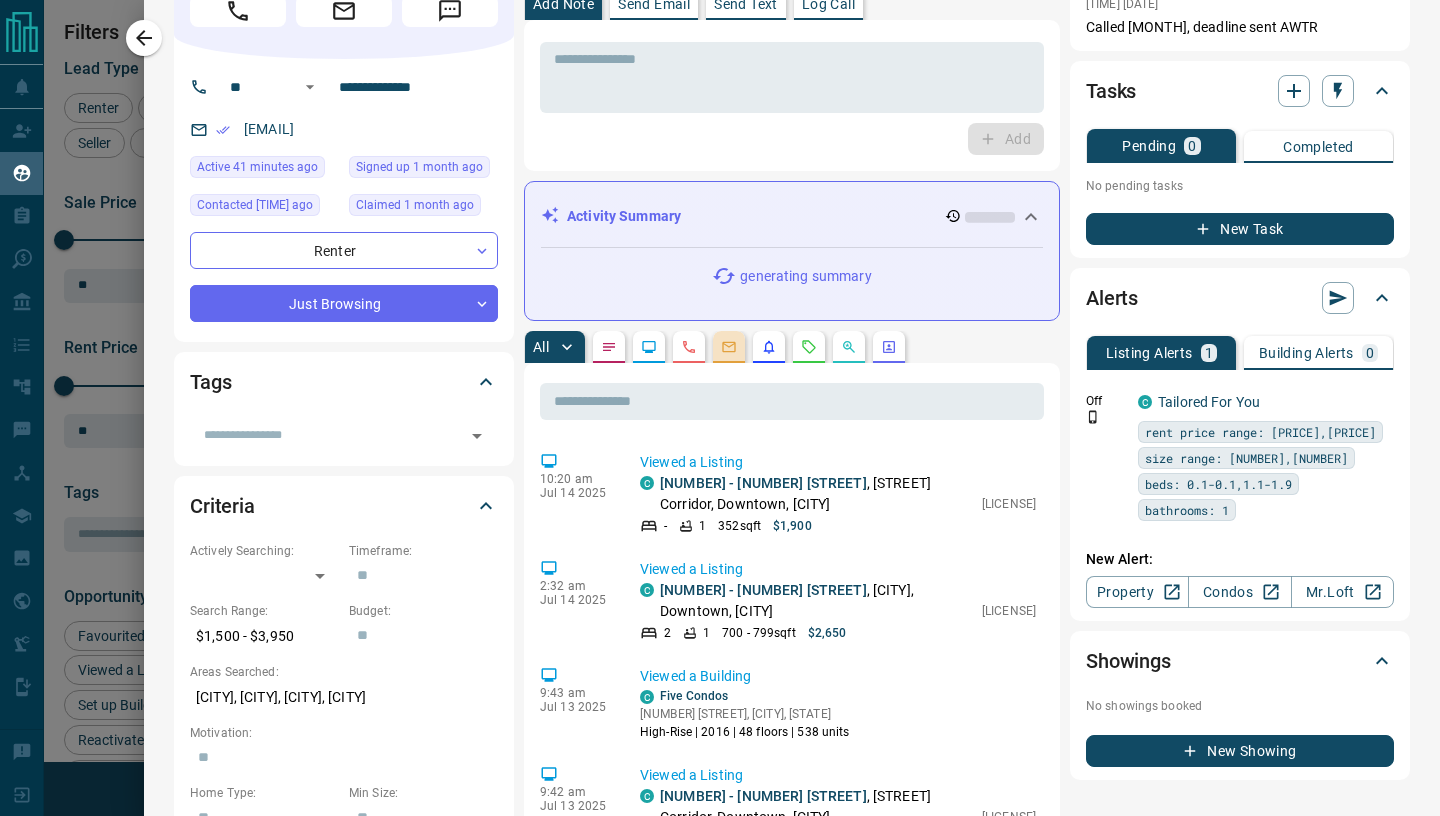 click at bounding box center [729, 347] 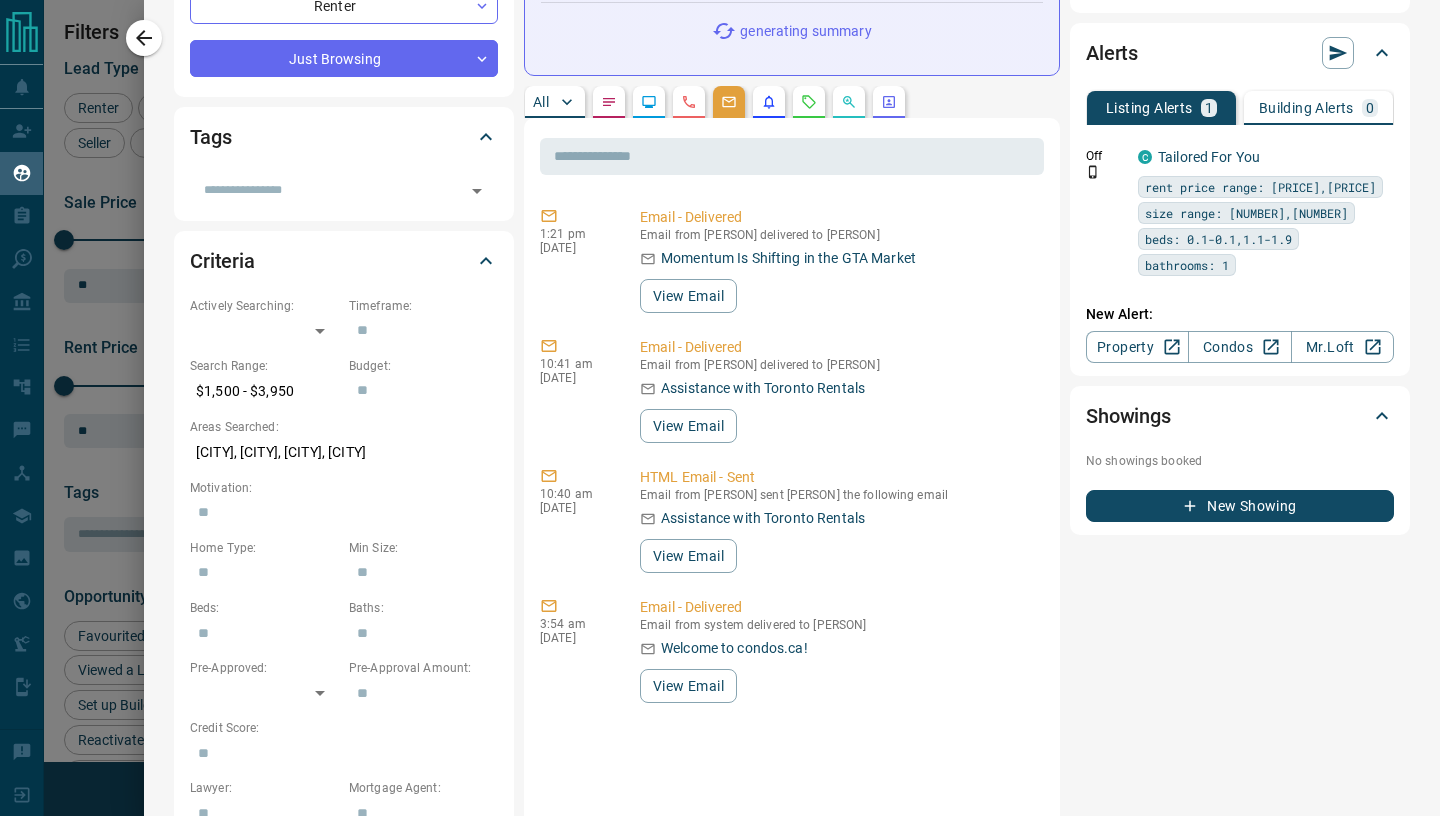 scroll, scrollTop: 0, scrollLeft: 0, axis: both 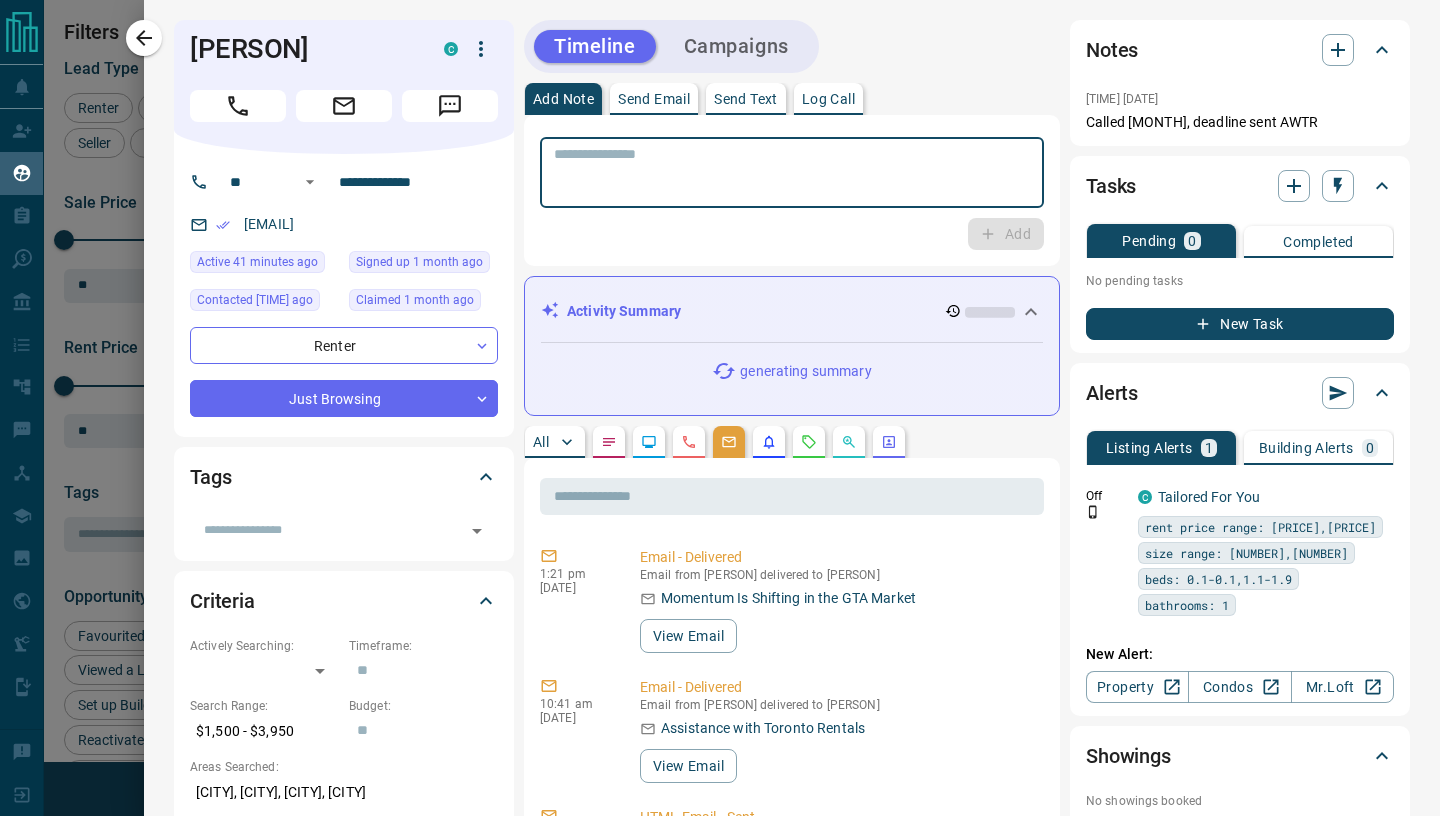 click at bounding box center (792, 173) 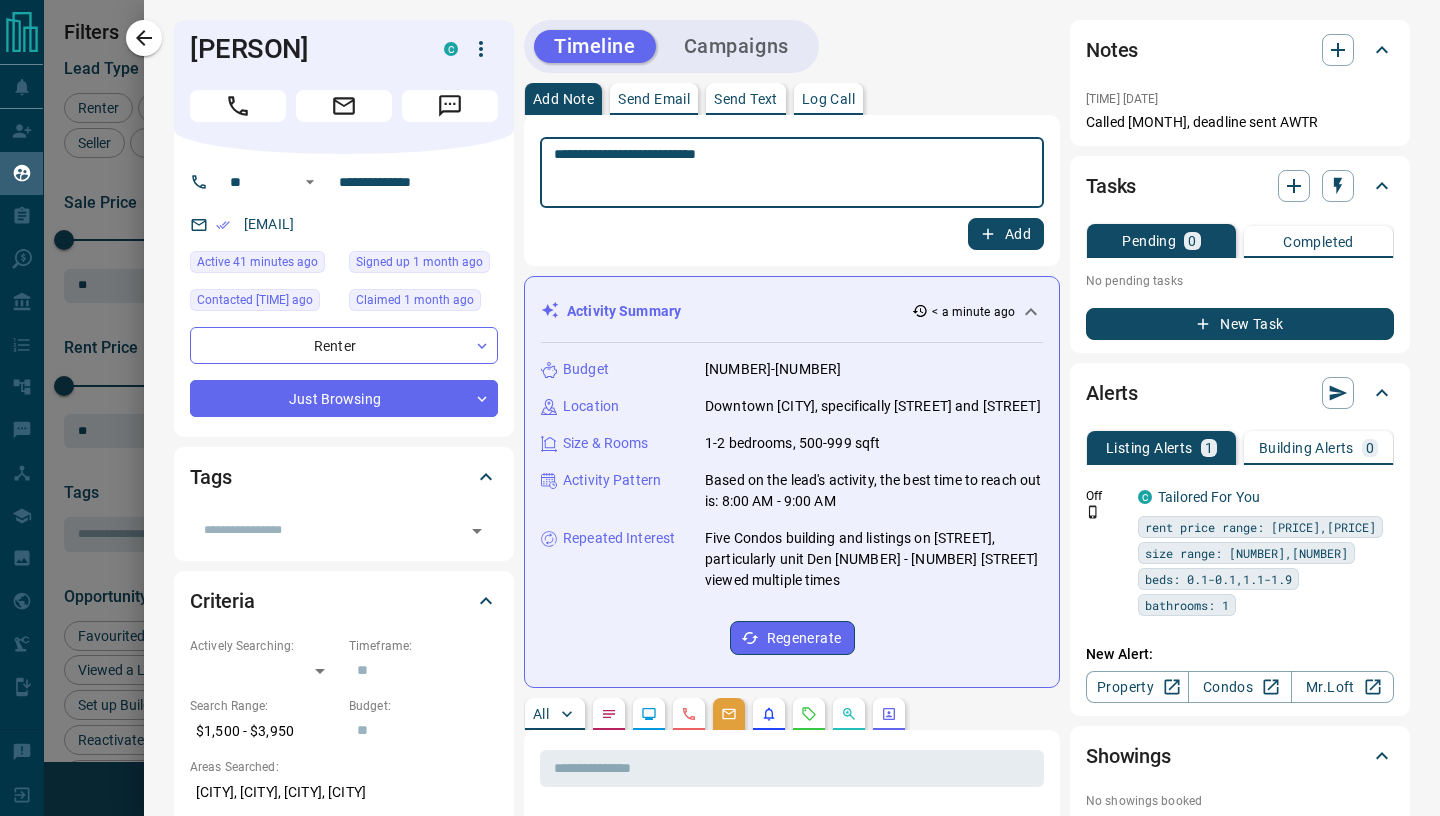type on "**********" 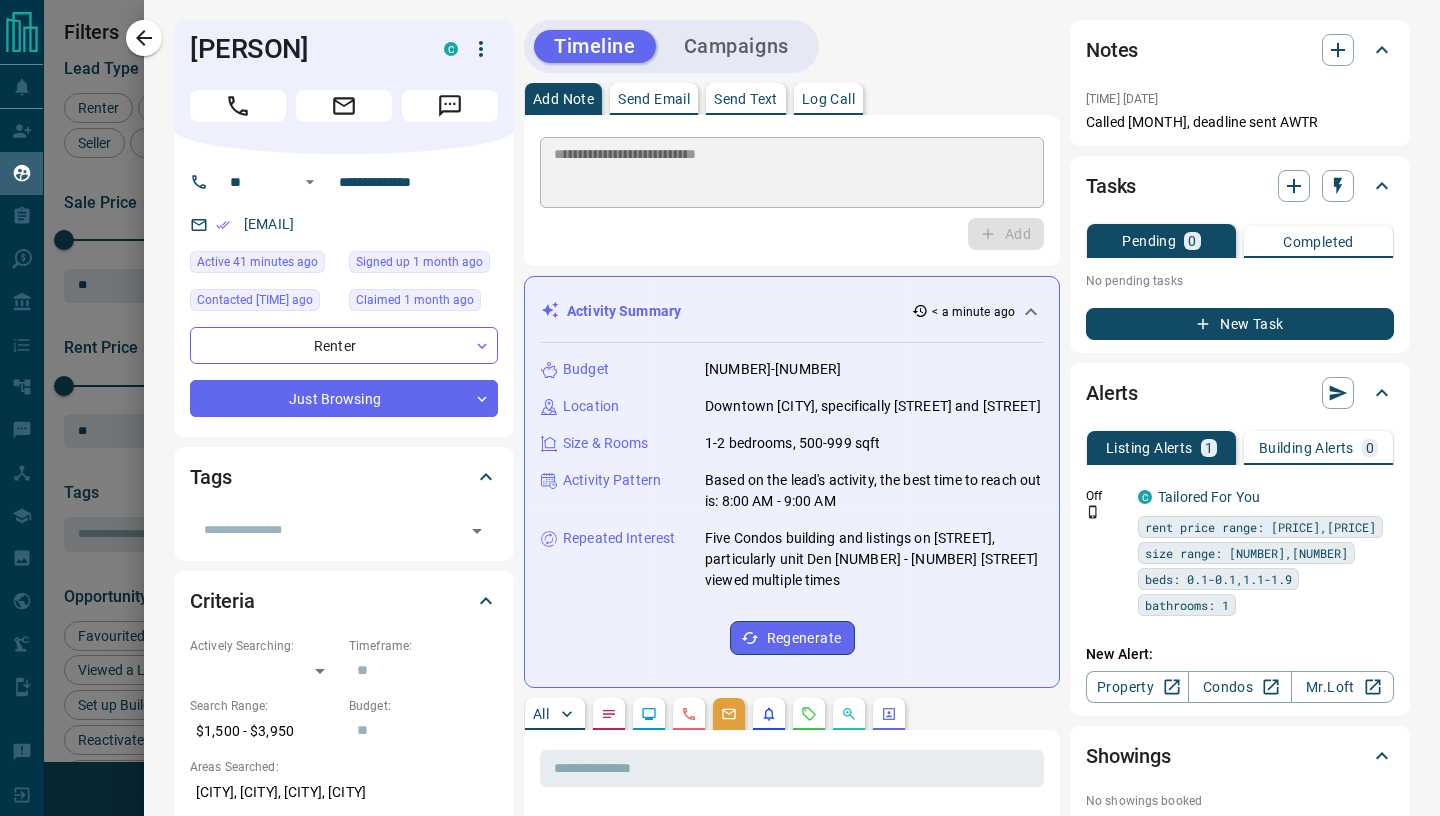 type 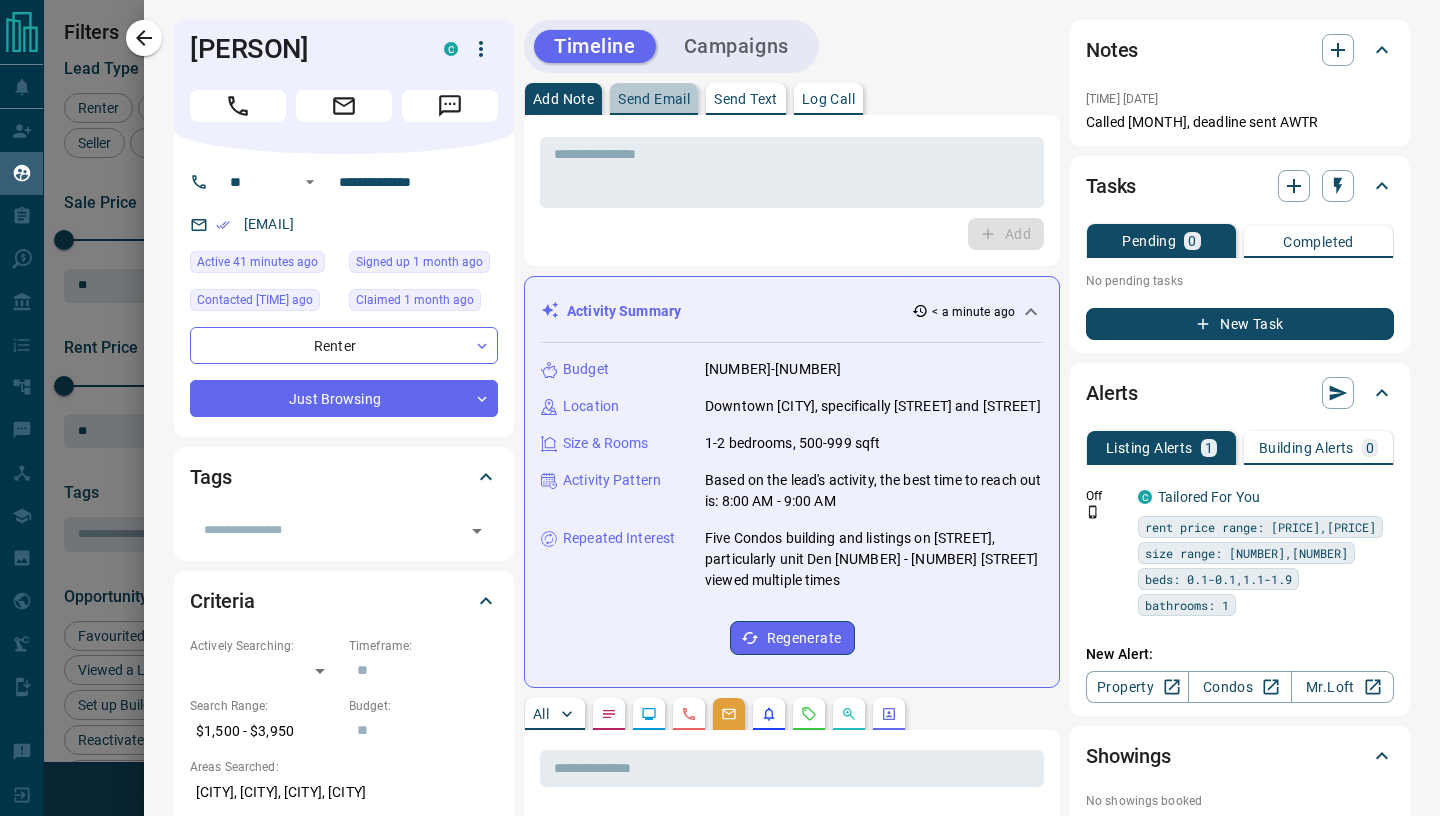 click on "Send Email" at bounding box center [654, 99] 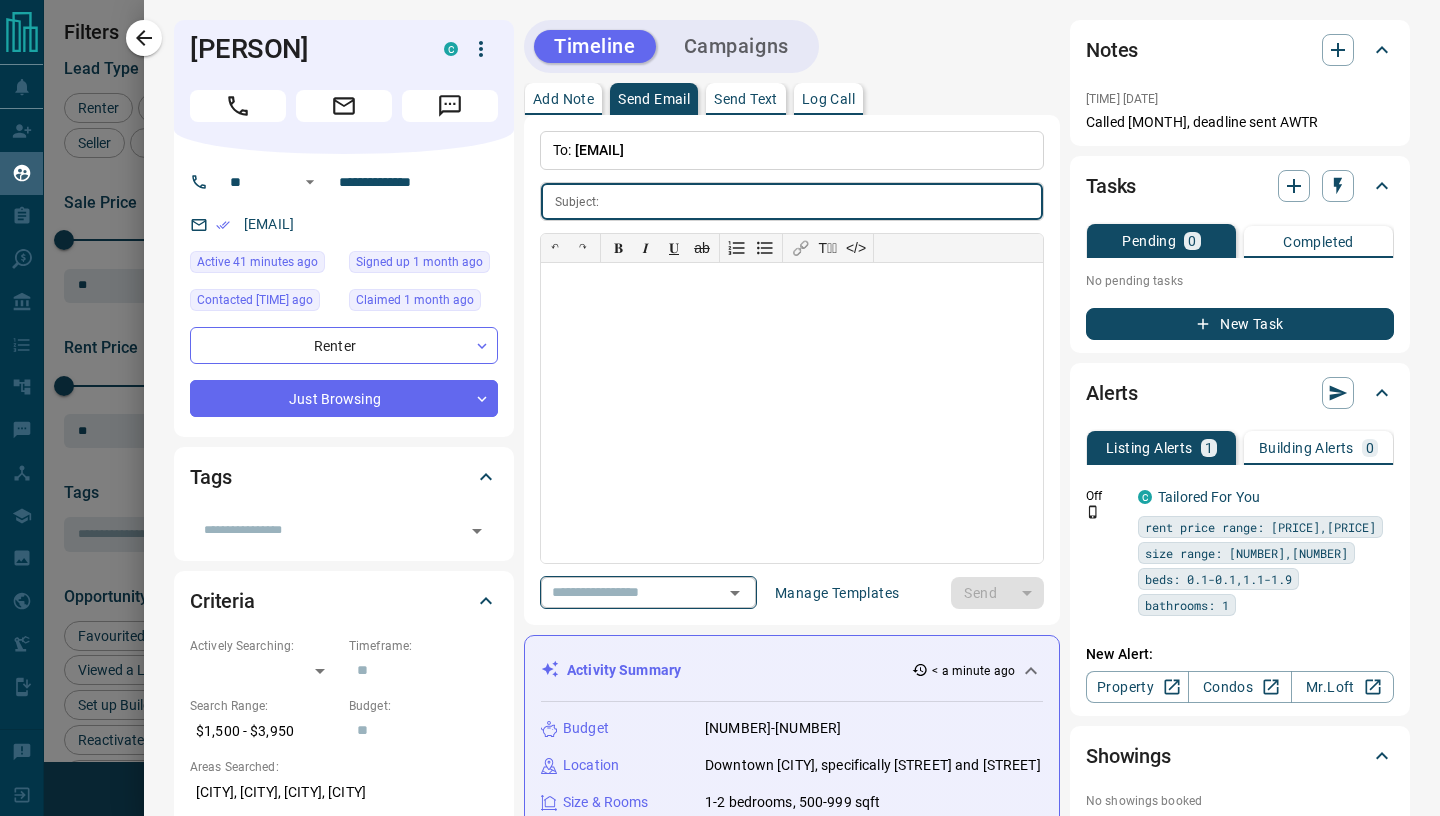 click 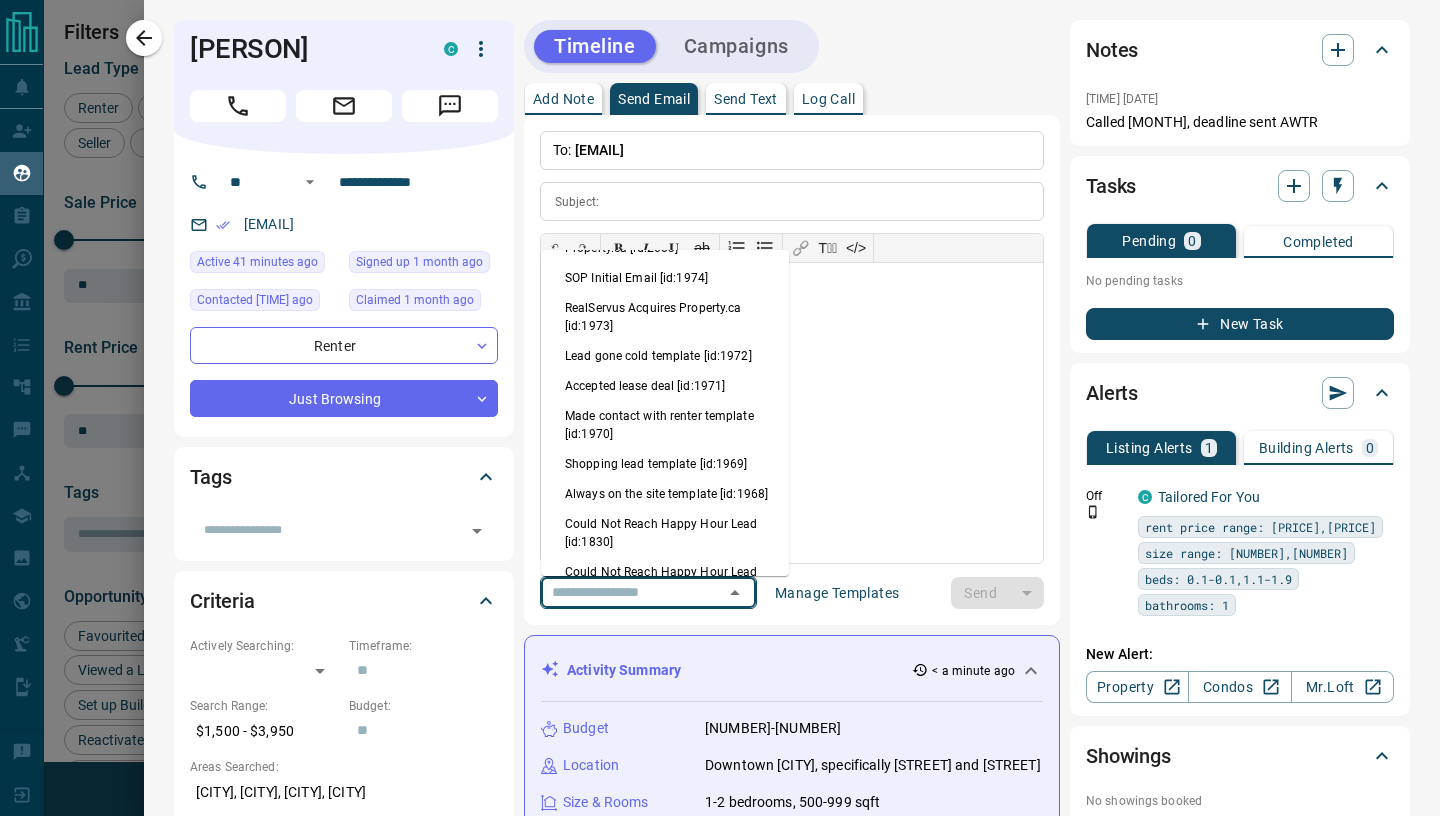 scroll, scrollTop: 480, scrollLeft: 0, axis: vertical 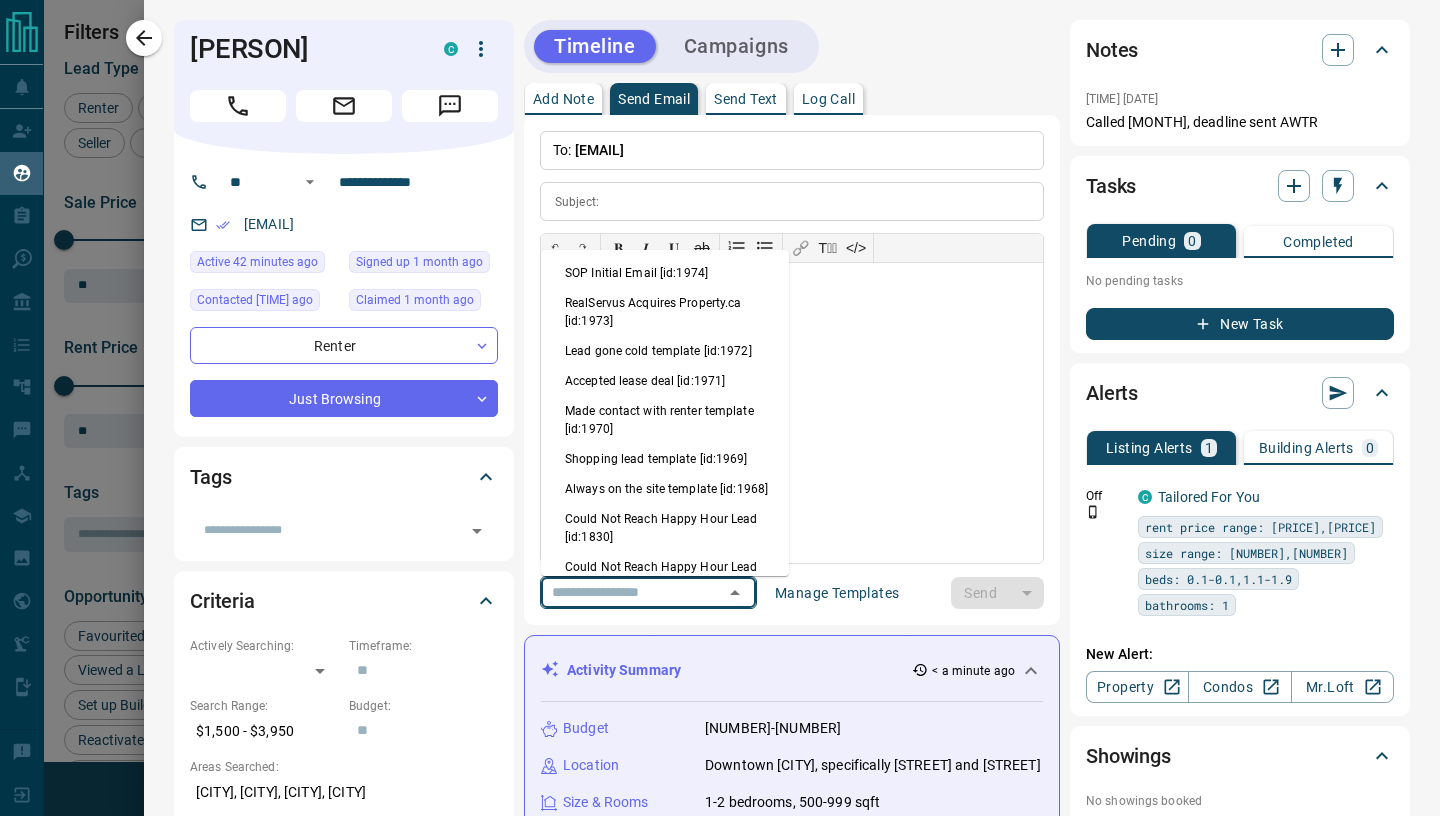 click on "Always on the site template [id:1968]" at bounding box center [665, 489] 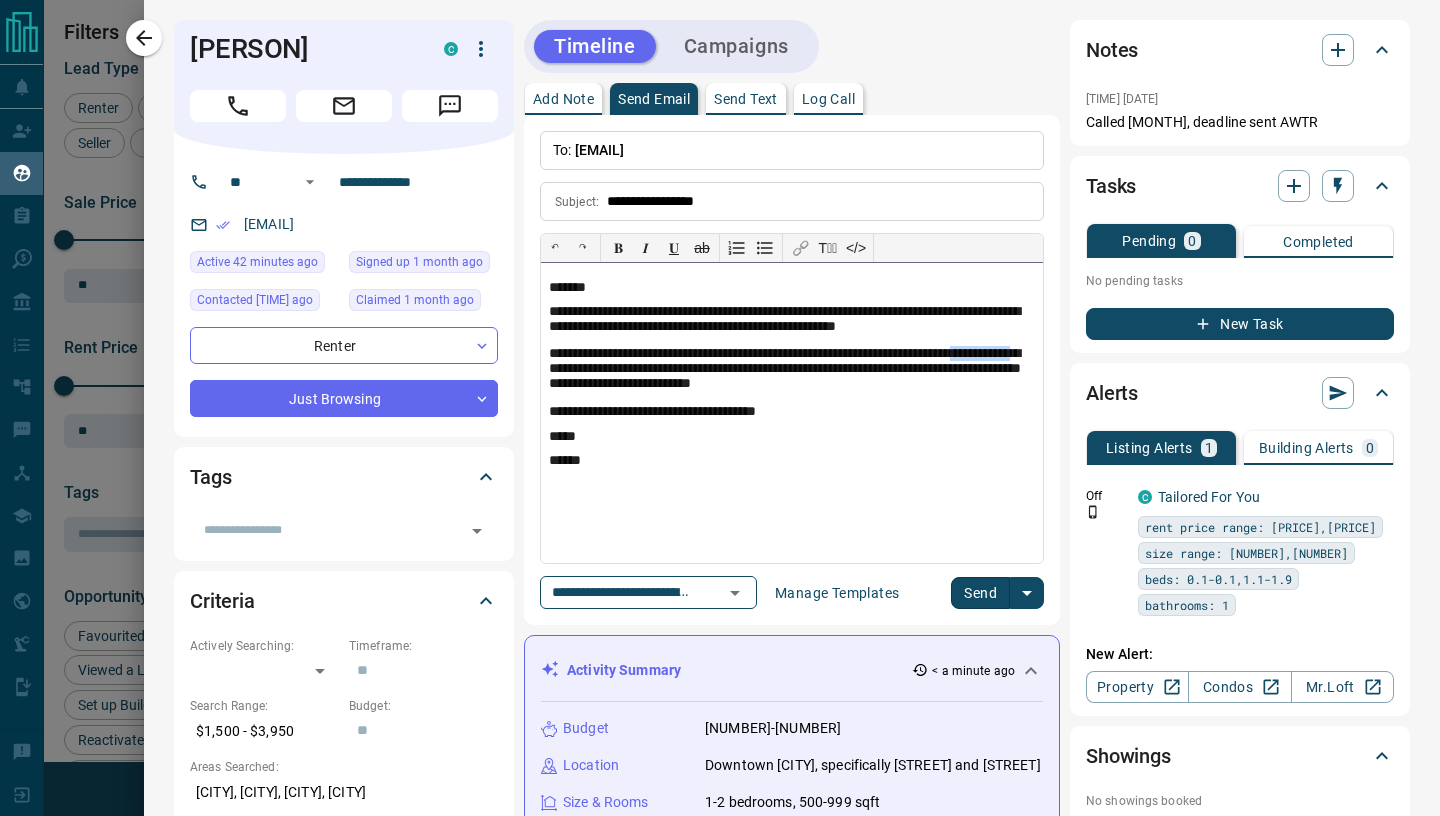 drag, startPoint x: 567, startPoint y: 370, endPoint x: 652, endPoint y: 366, distance: 85.09406 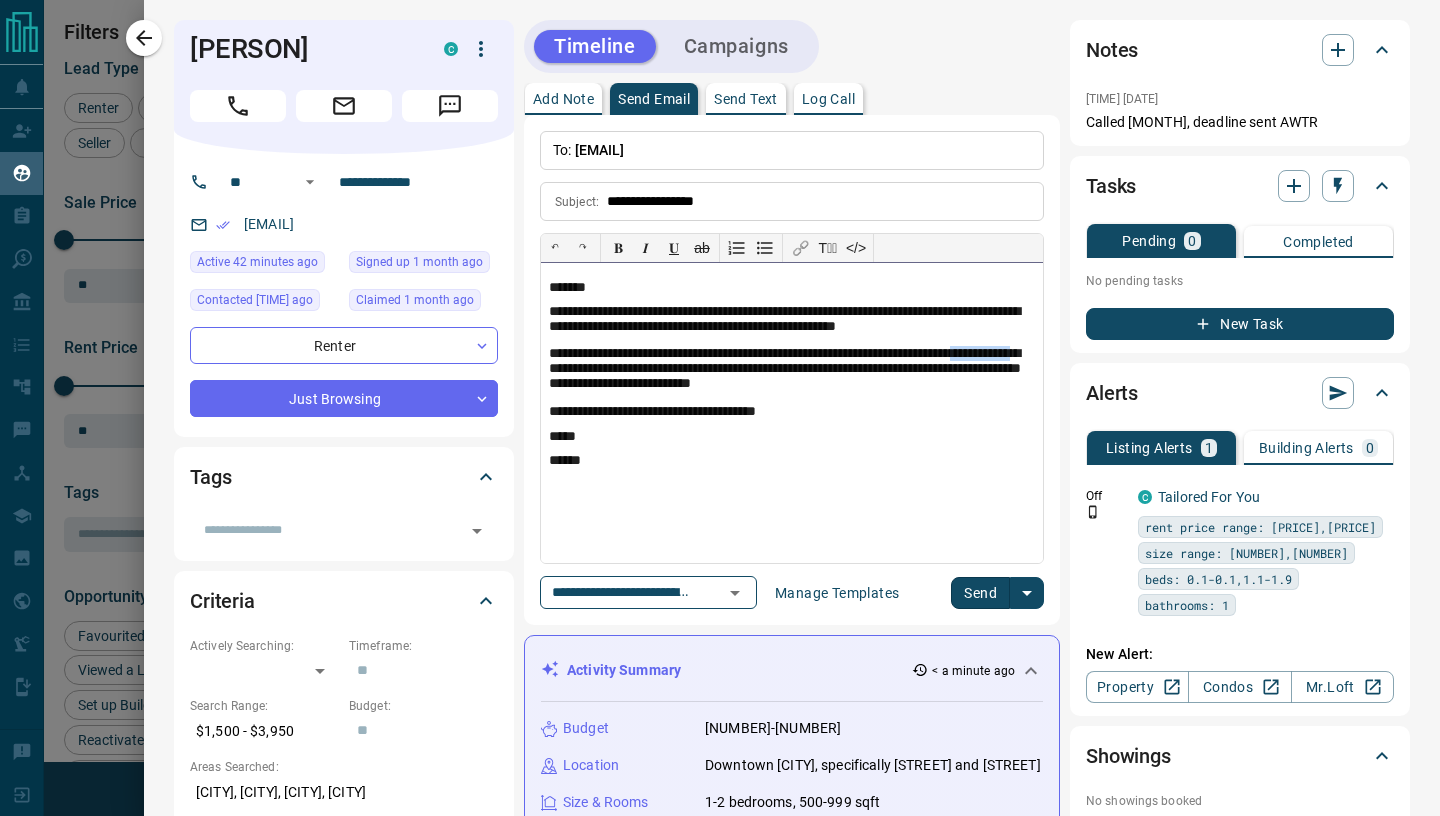click on "**********" at bounding box center (792, 371) 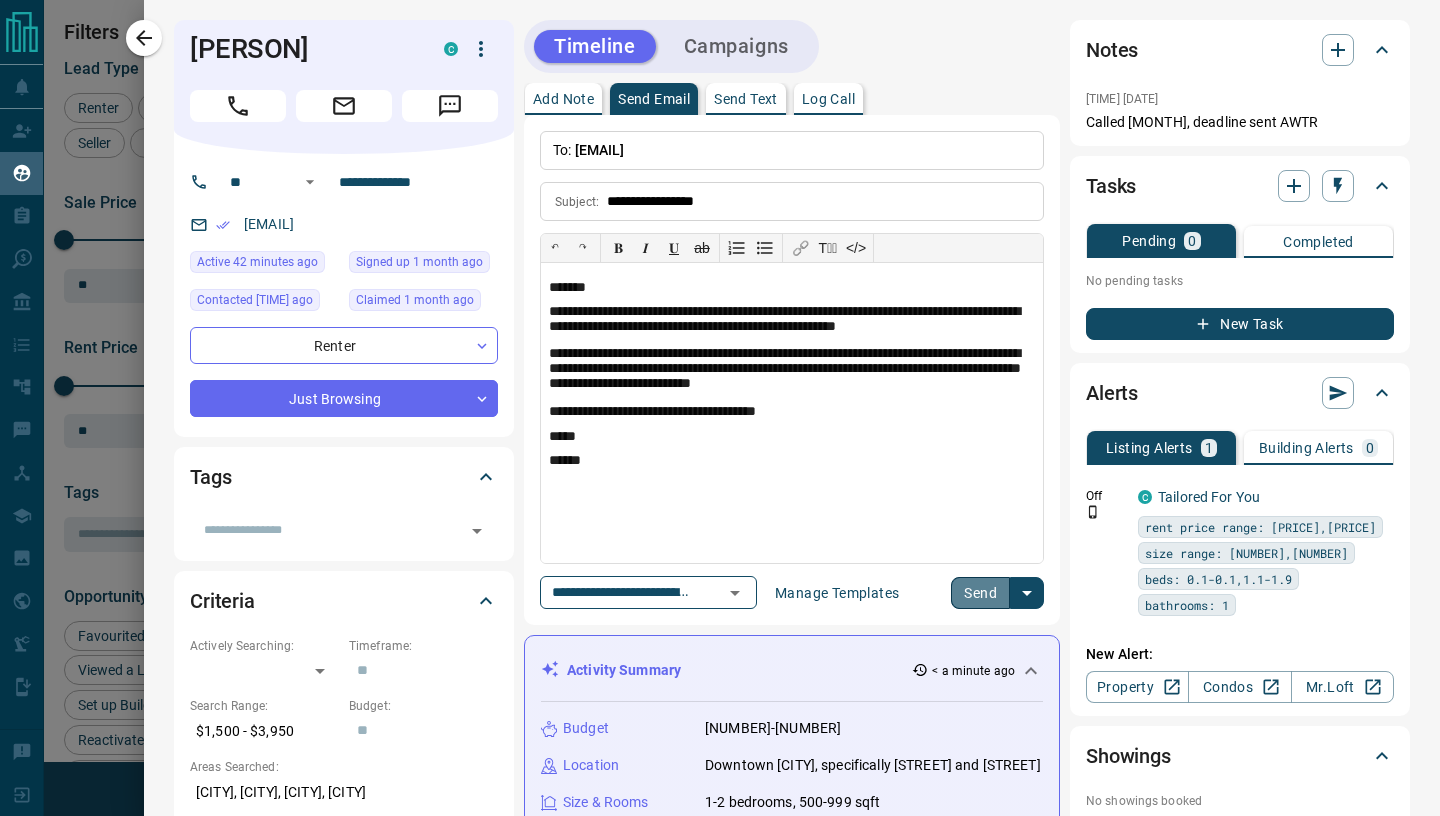 click on "Send" at bounding box center (980, 593) 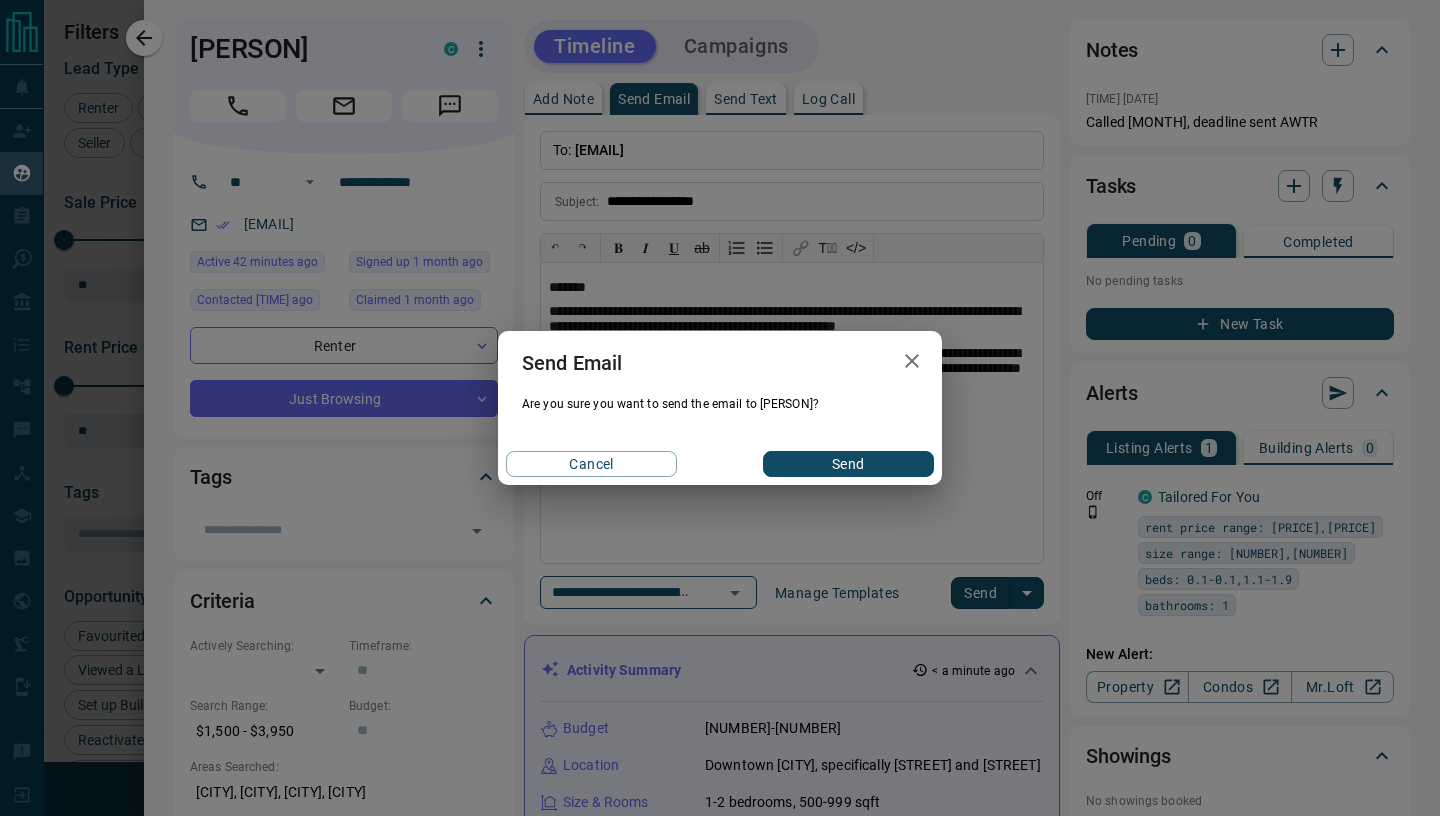 click on "Send" at bounding box center [848, 464] 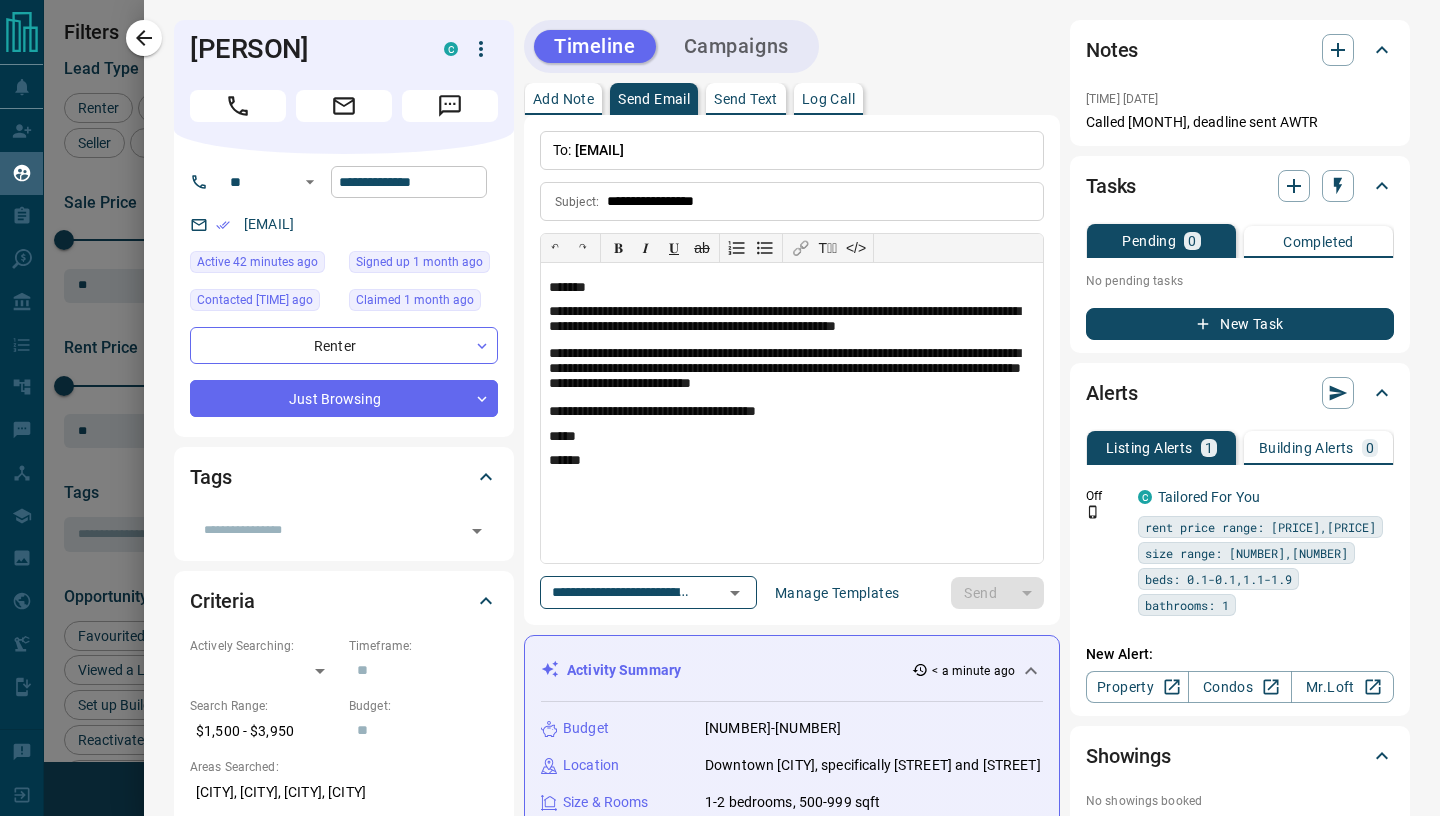 type 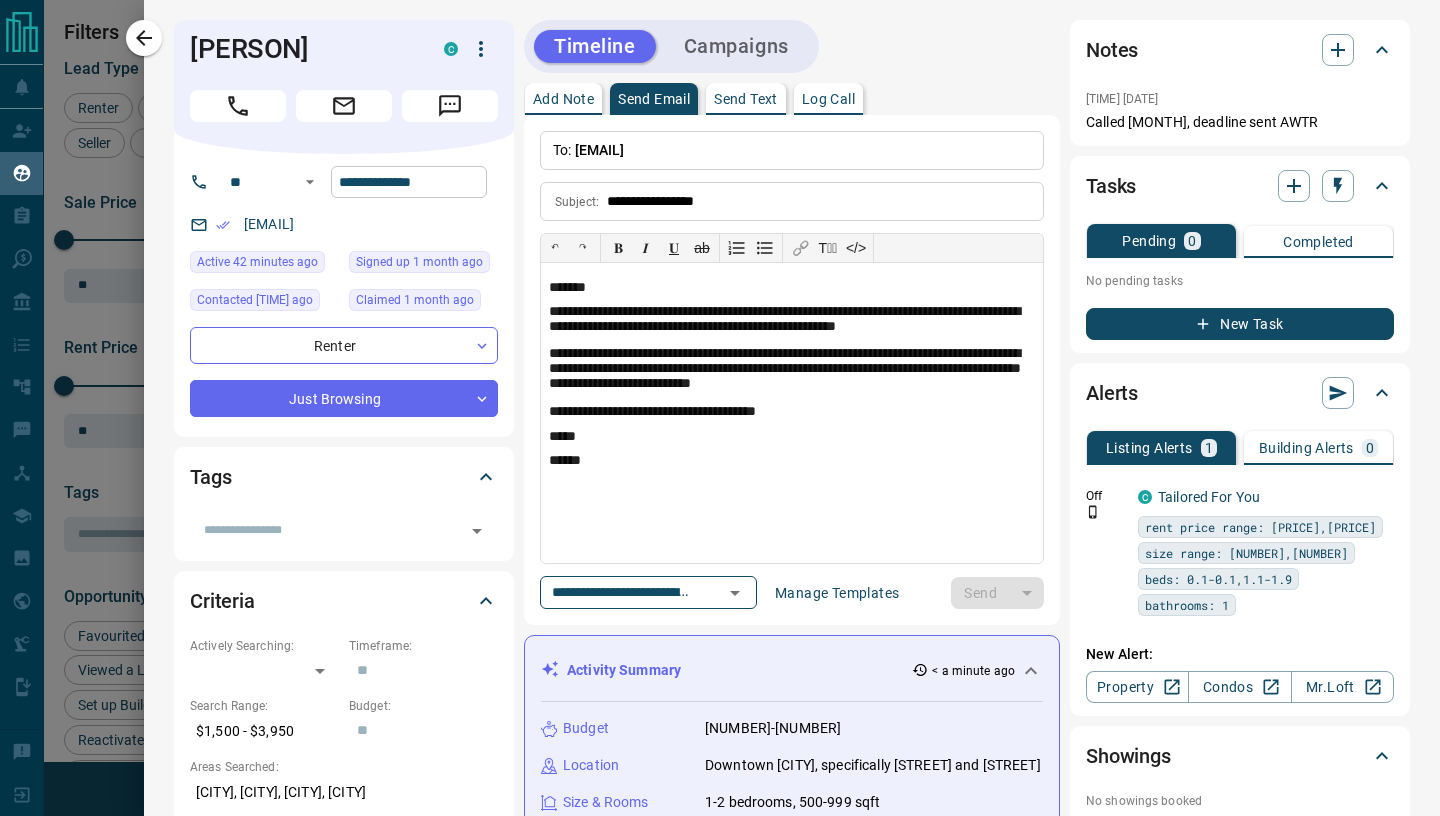 type 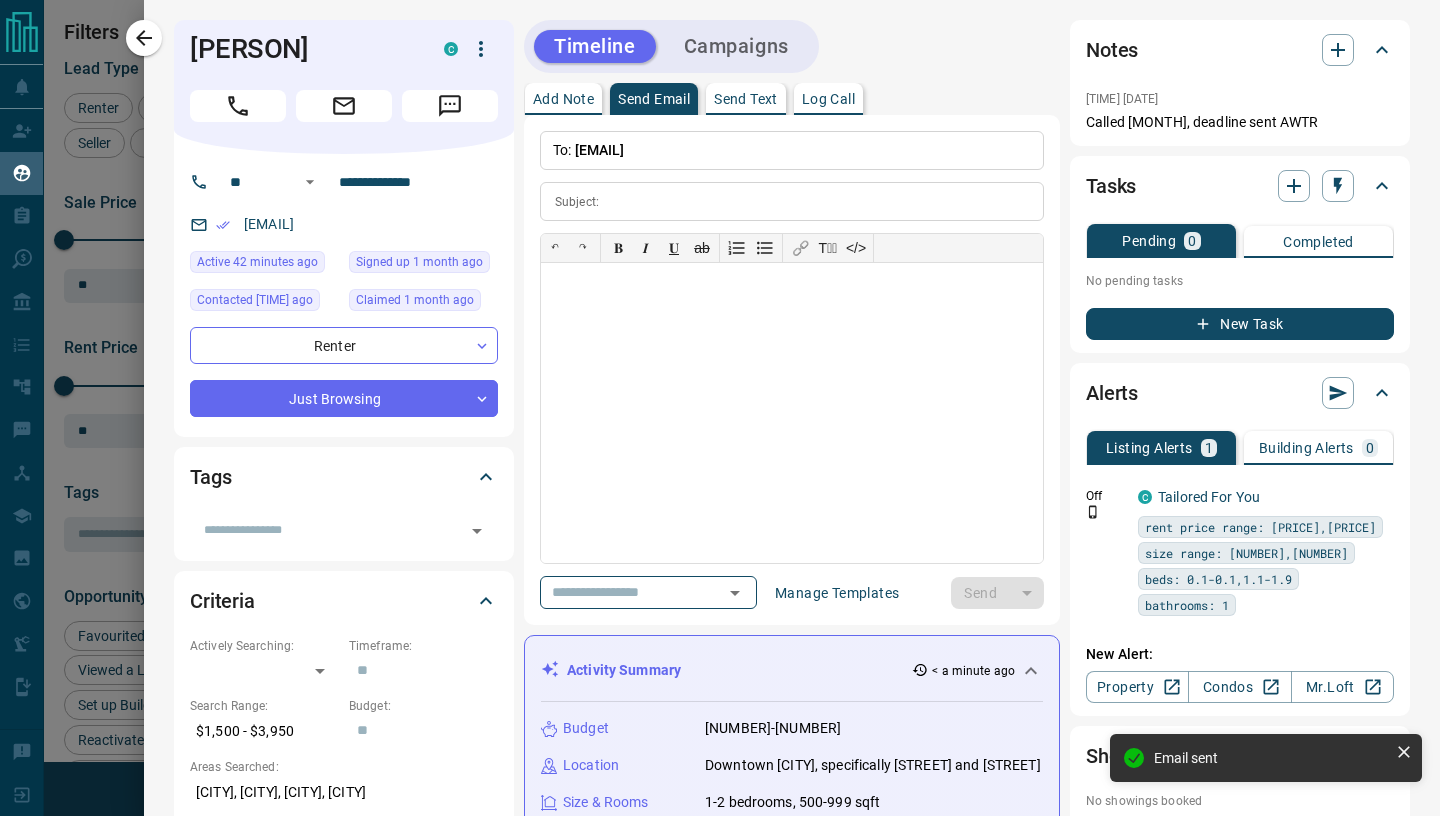 click 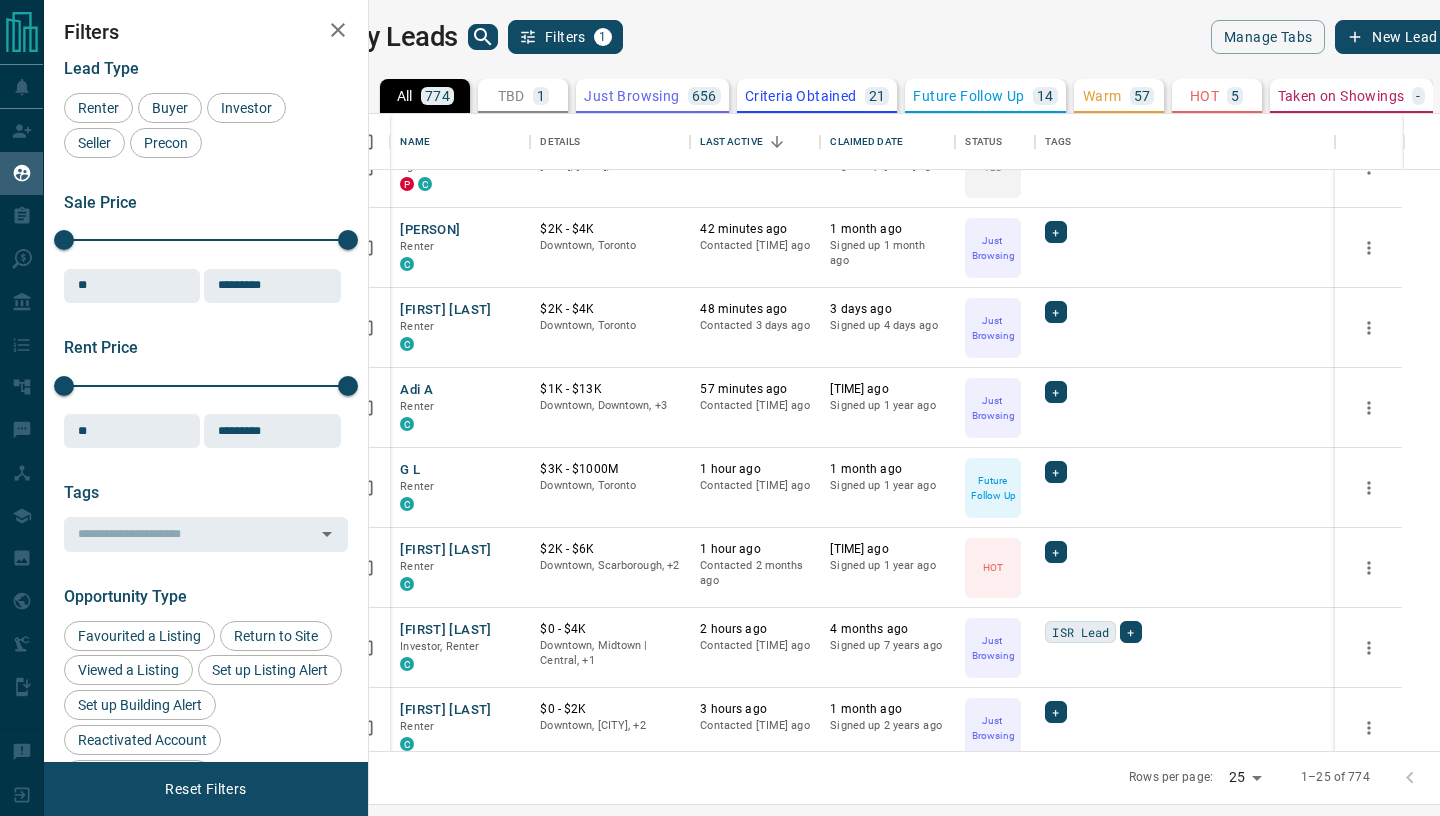 scroll, scrollTop: 312, scrollLeft: 0, axis: vertical 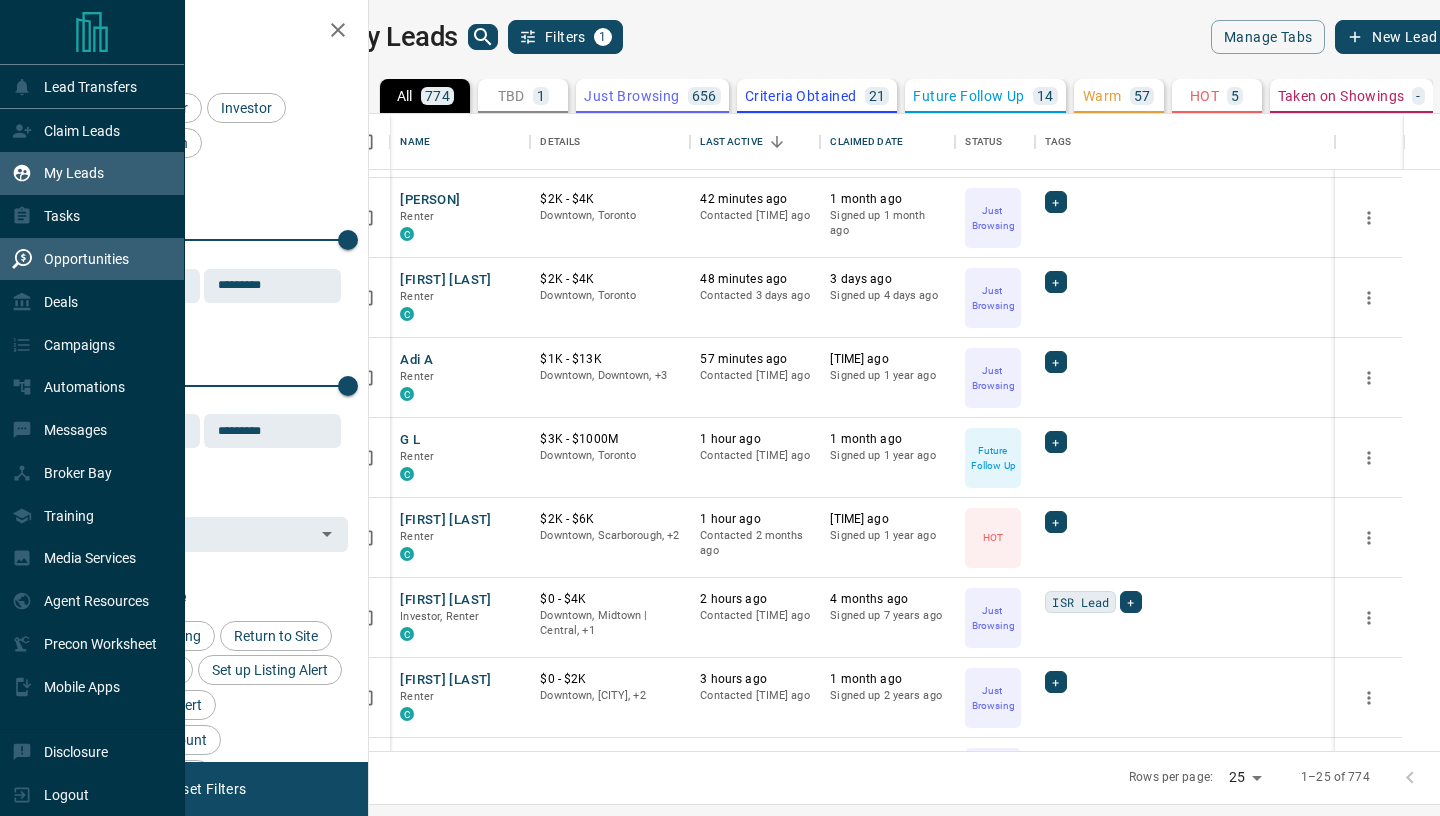click on "Opportunities" at bounding box center [86, 259] 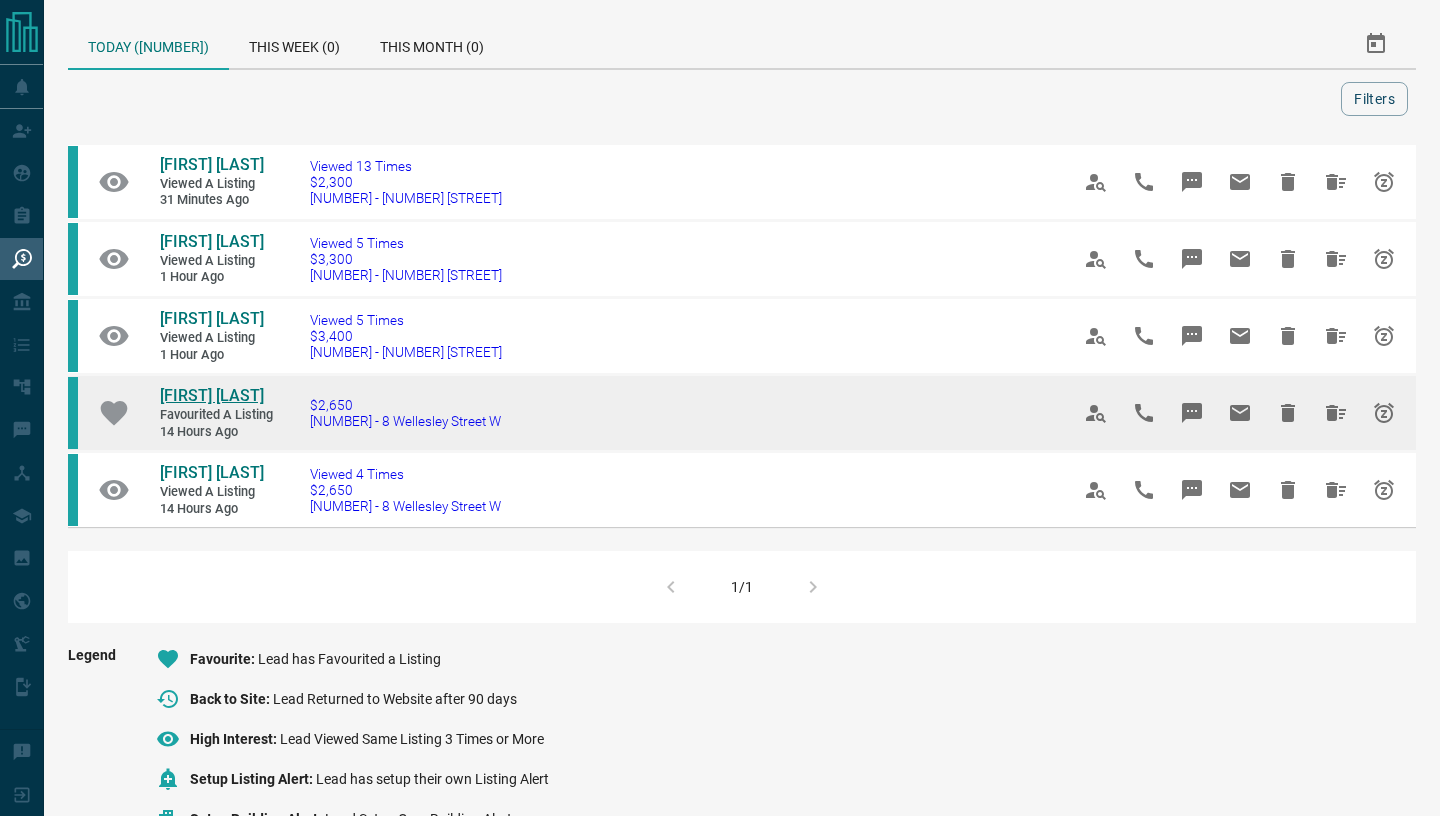 click on "[FIRST] [LAST]" at bounding box center [212, 395] 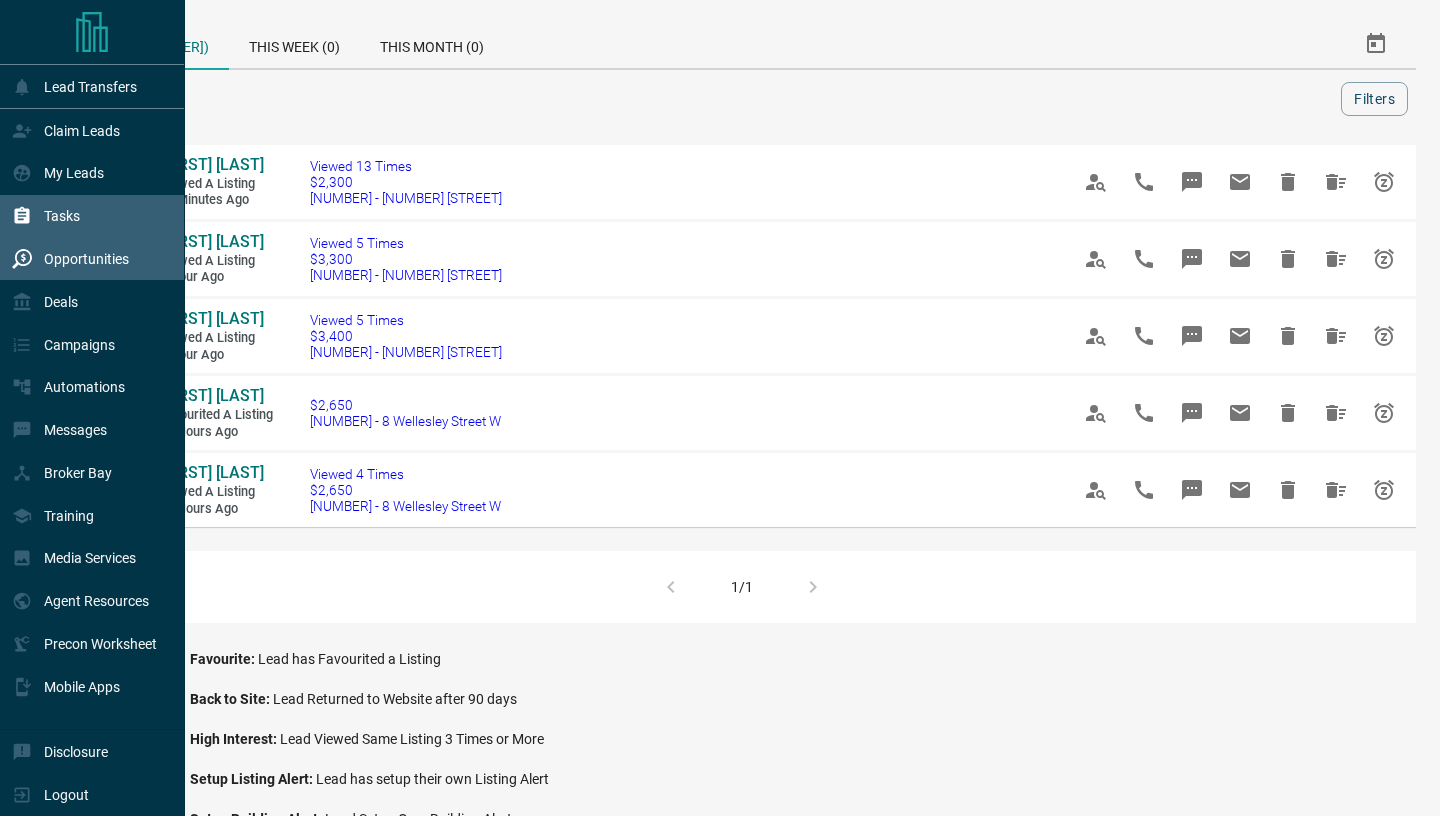 click on "Tasks" at bounding box center [62, 216] 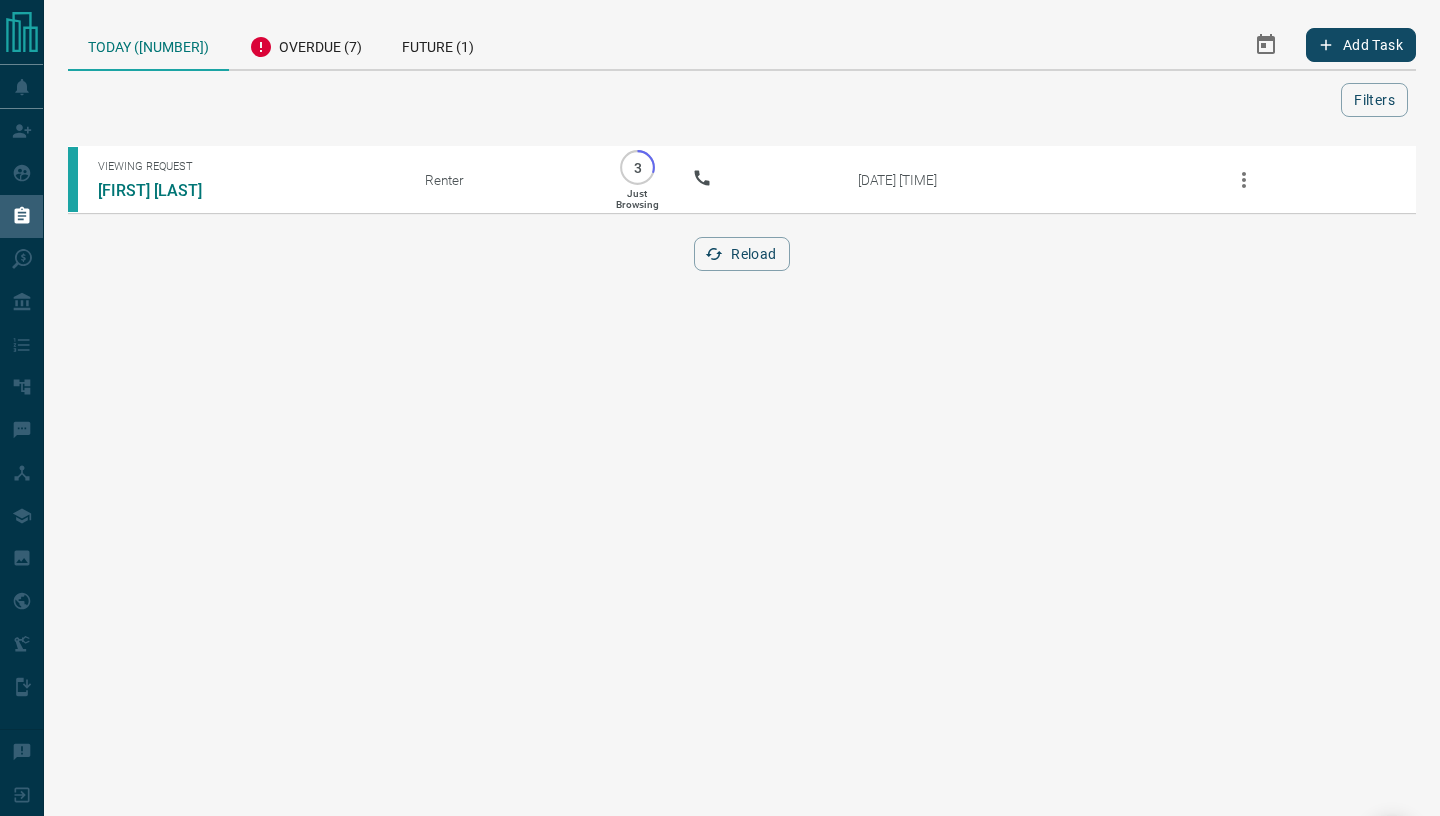 click on "Today ([NUMBER])" at bounding box center (148, 45) 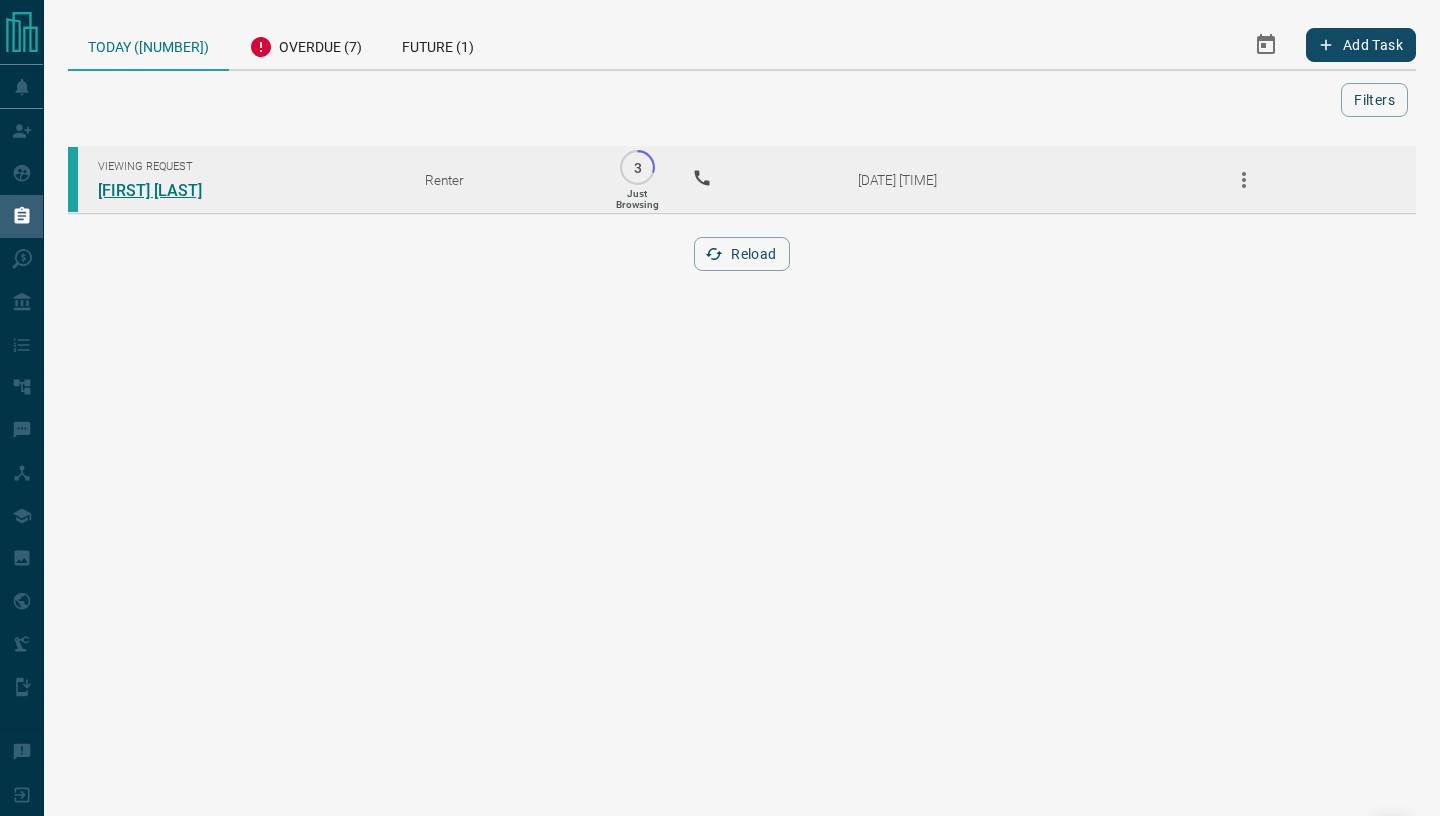 click on "[FIRST] [LAST]" at bounding box center [173, 190] 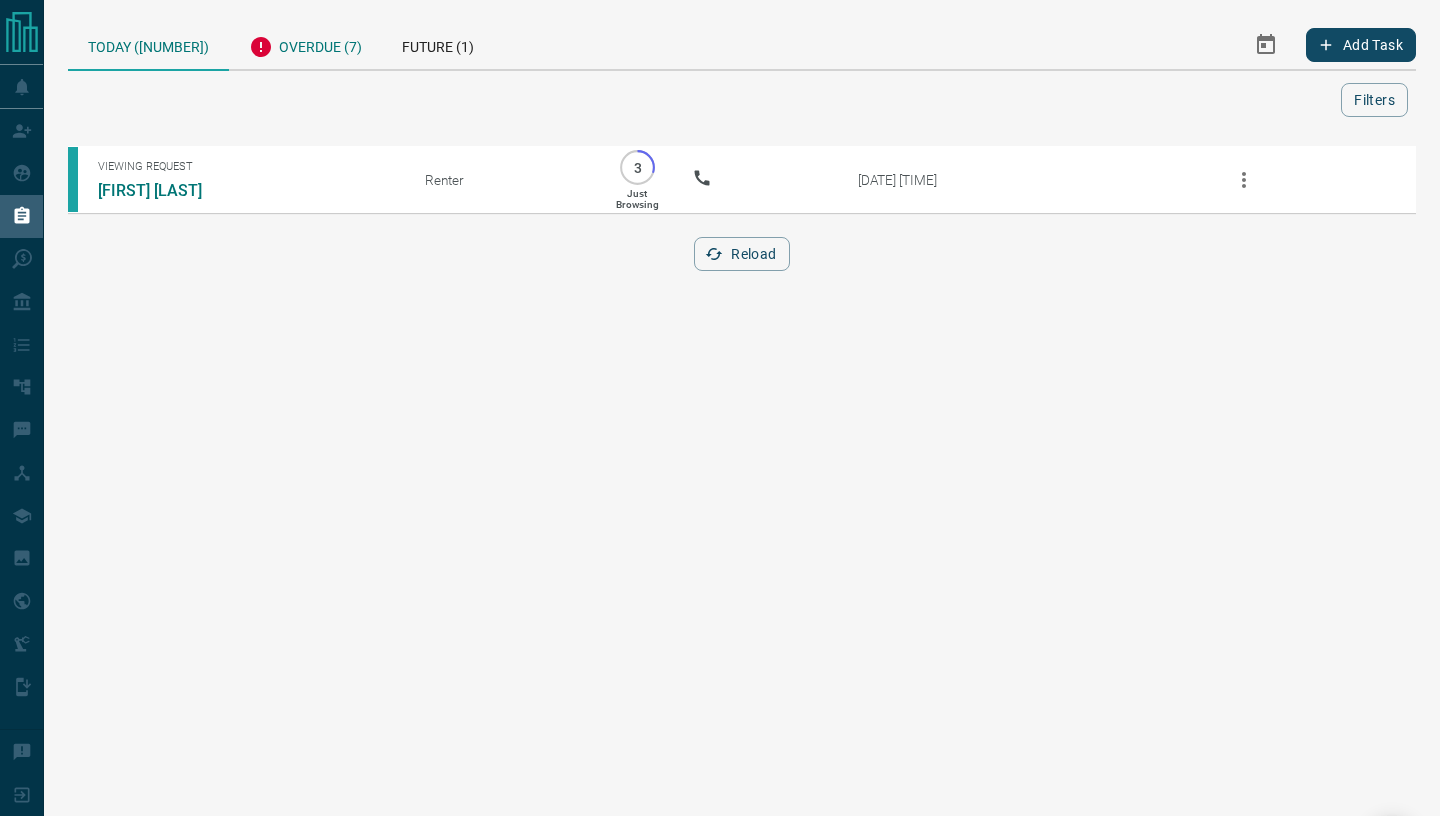 click on "Overdue (7)" at bounding box center (305, 44) 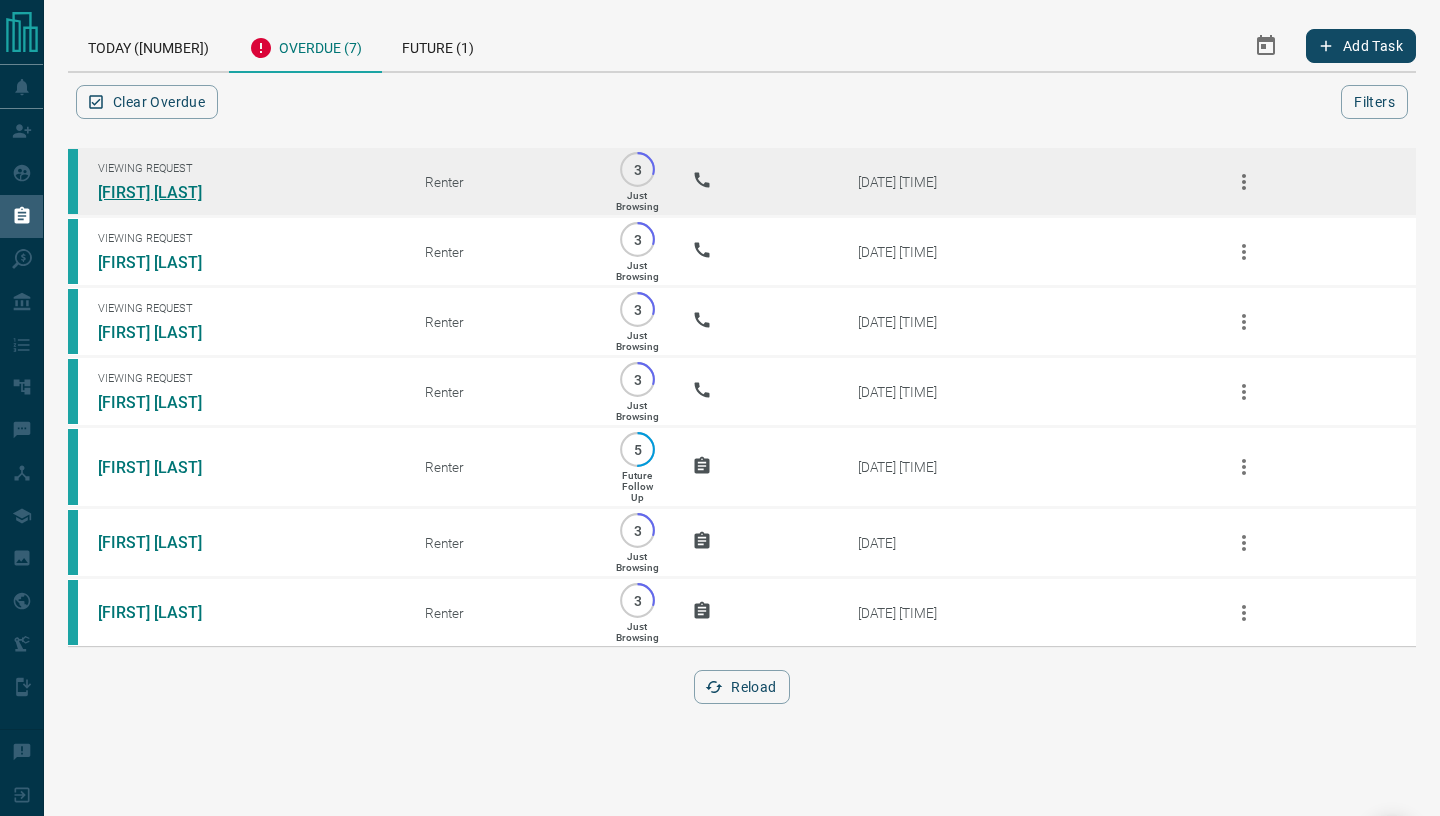 click on "[FIRST] [LAST]" at bounding box center [173, 192] 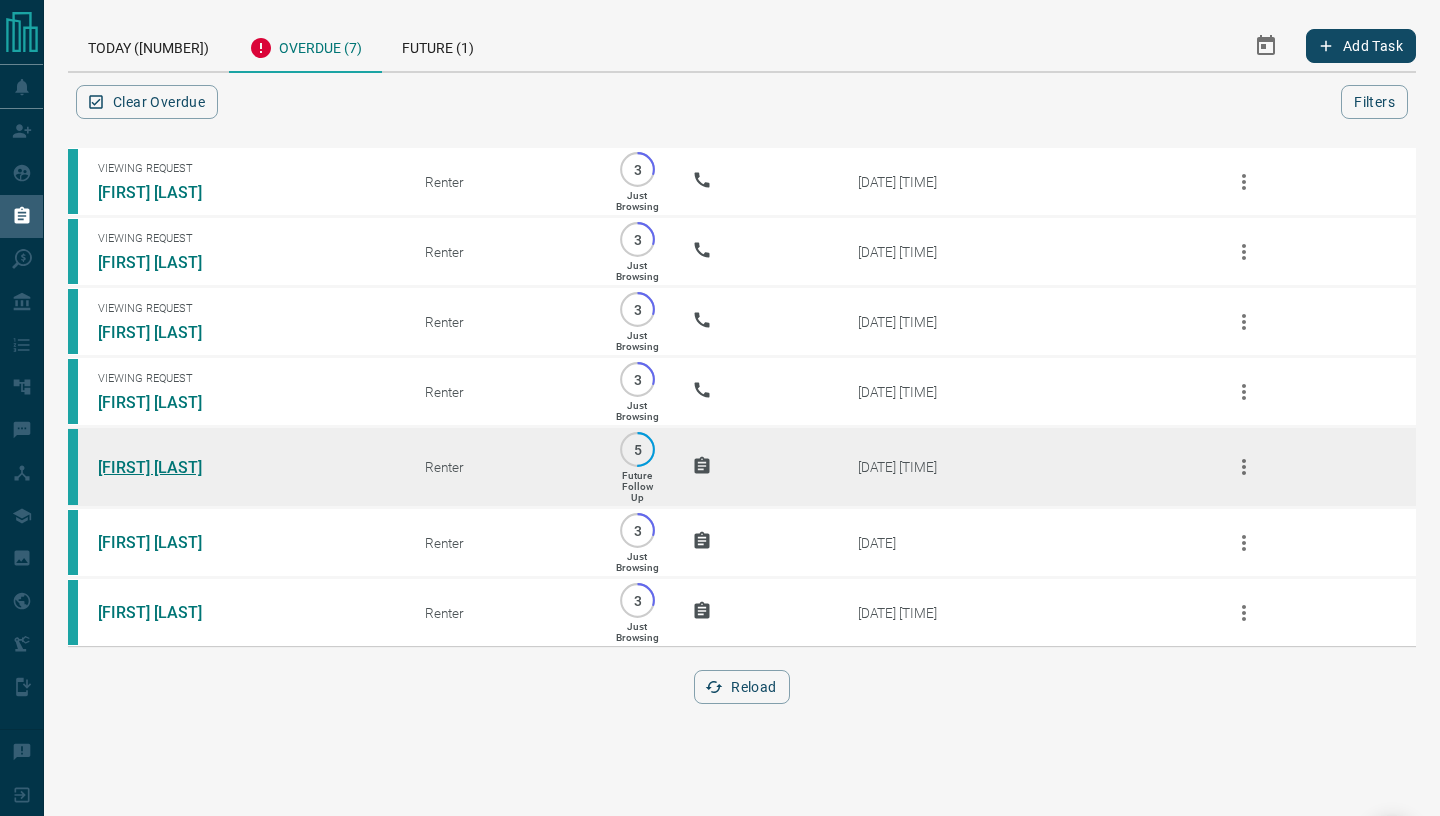 click on "[FIRST] [LAST]" at bounding box center [173, 467] 